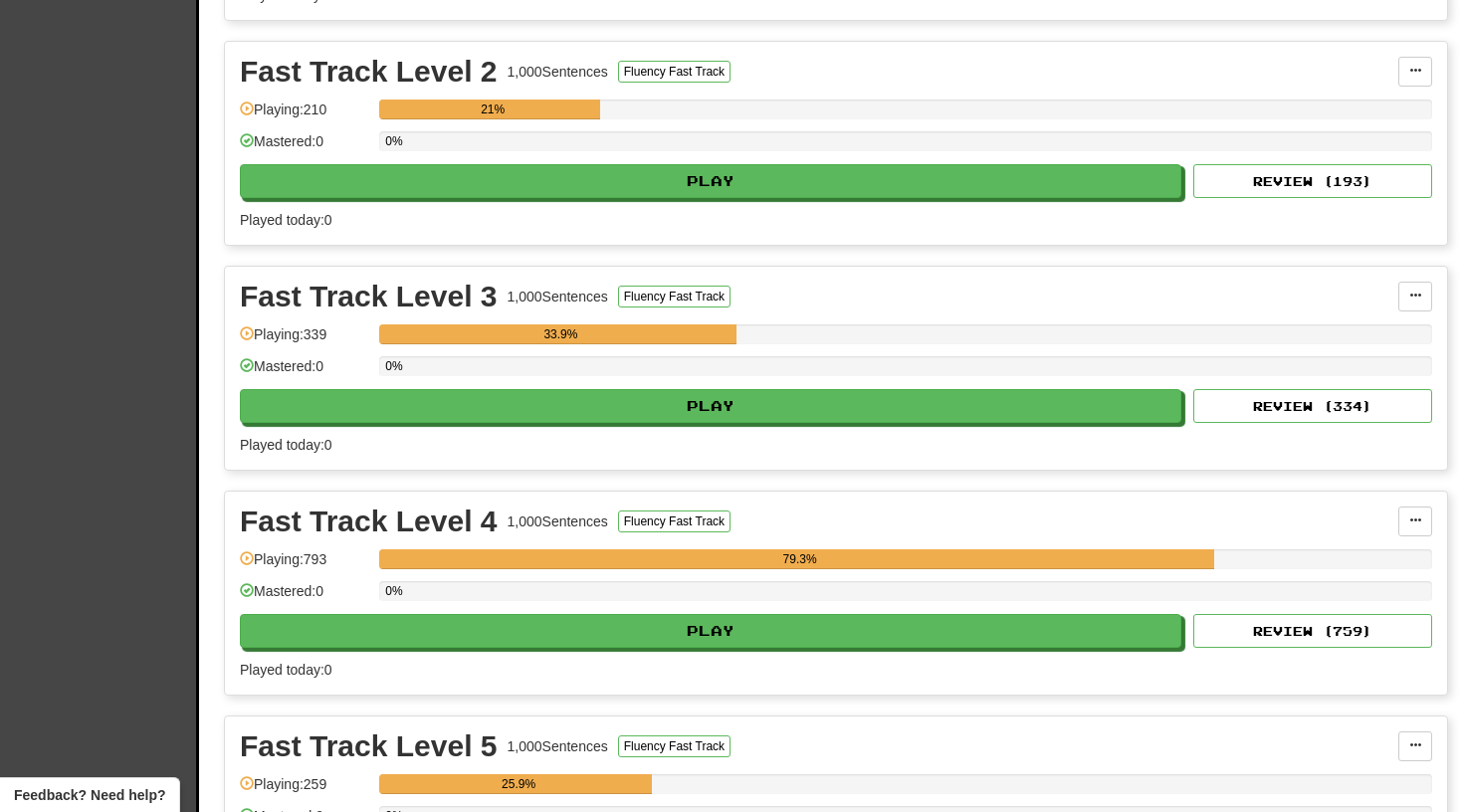 scroll, scrollTop: 2436, scrollLeft: 0, axis: vertical 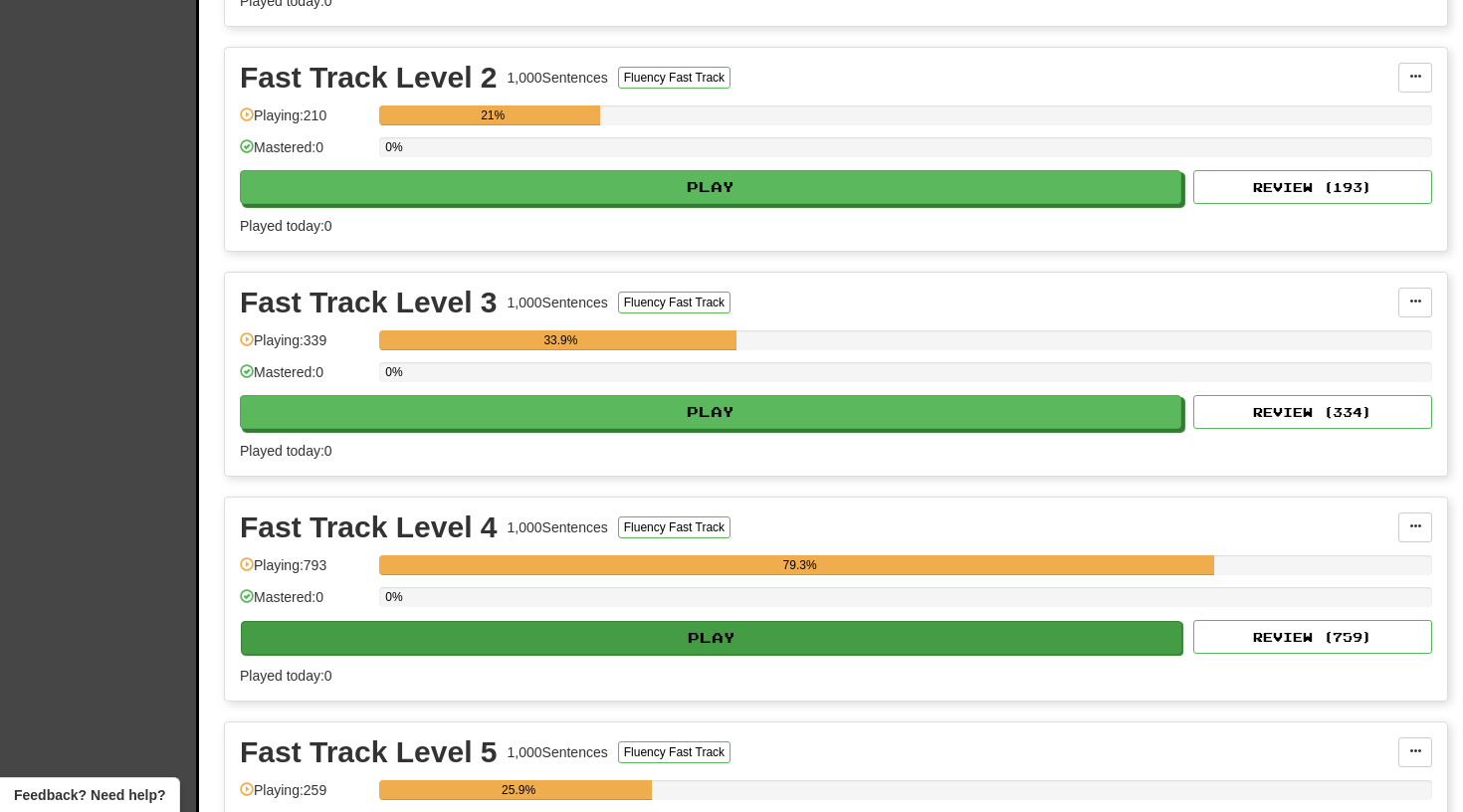 click on "Play" at bounding box center (712, 638) 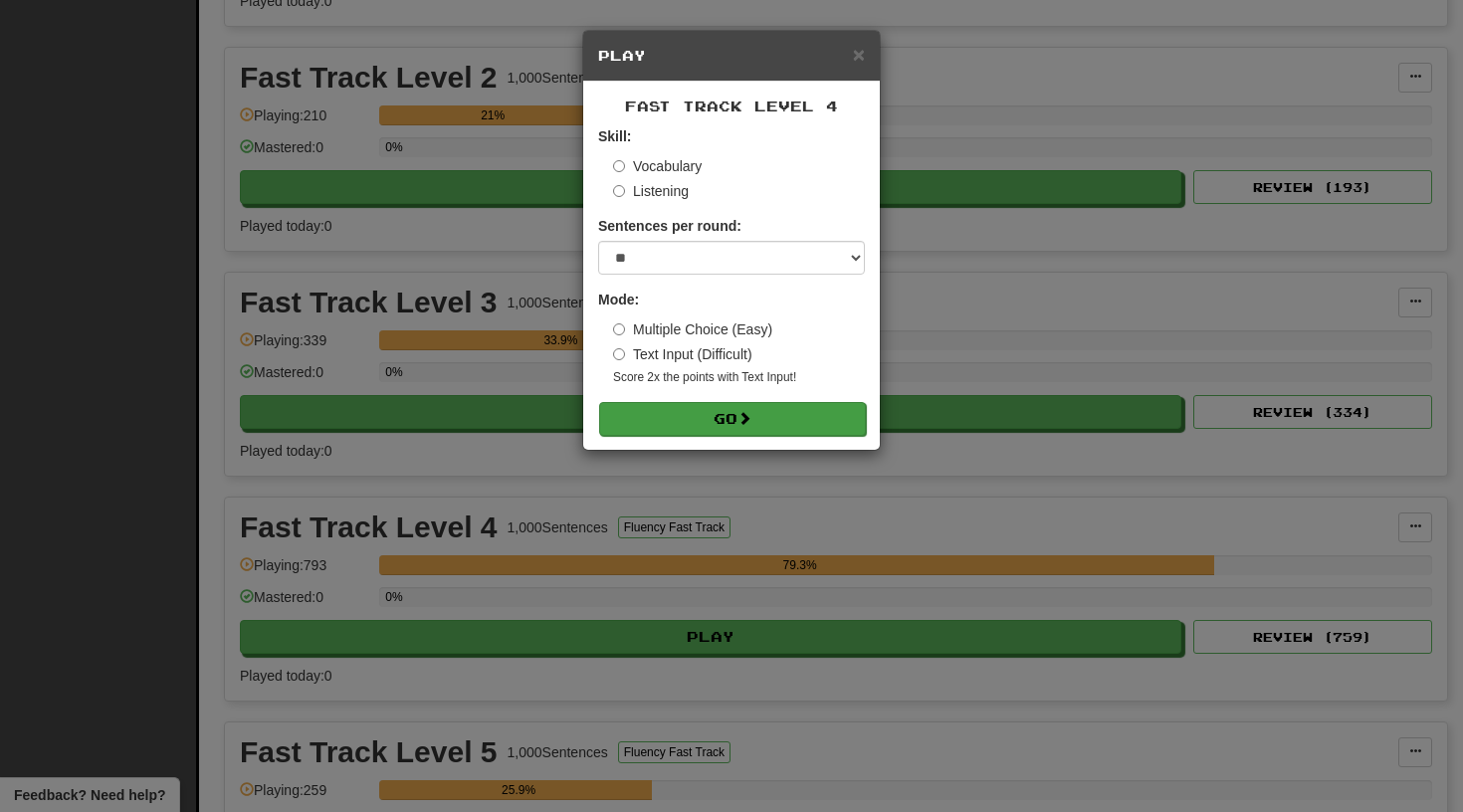 click on "Go" at bounding box center [732, 419] 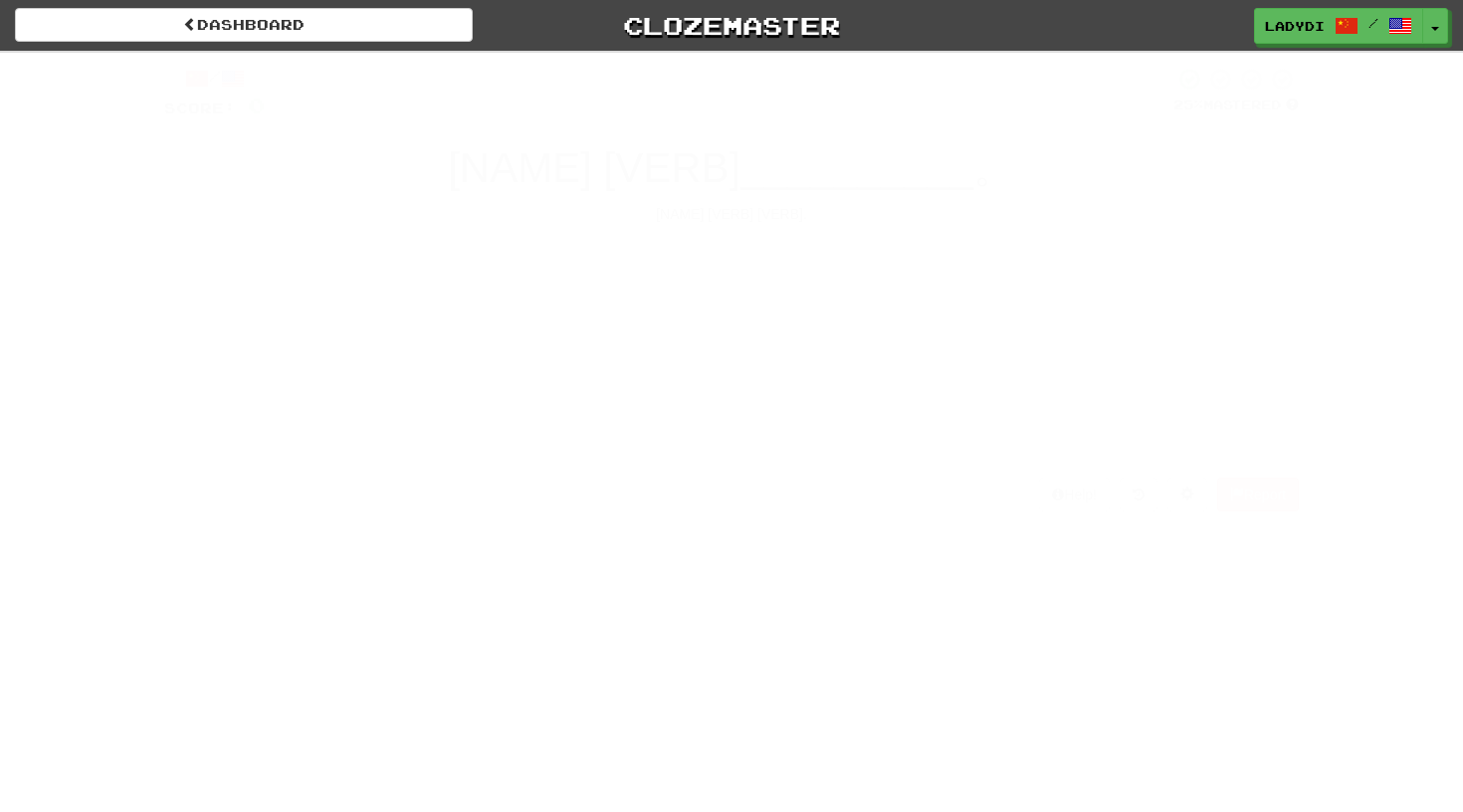 scroll, scrollTop: 0, scrollLeft: 0, axis: both 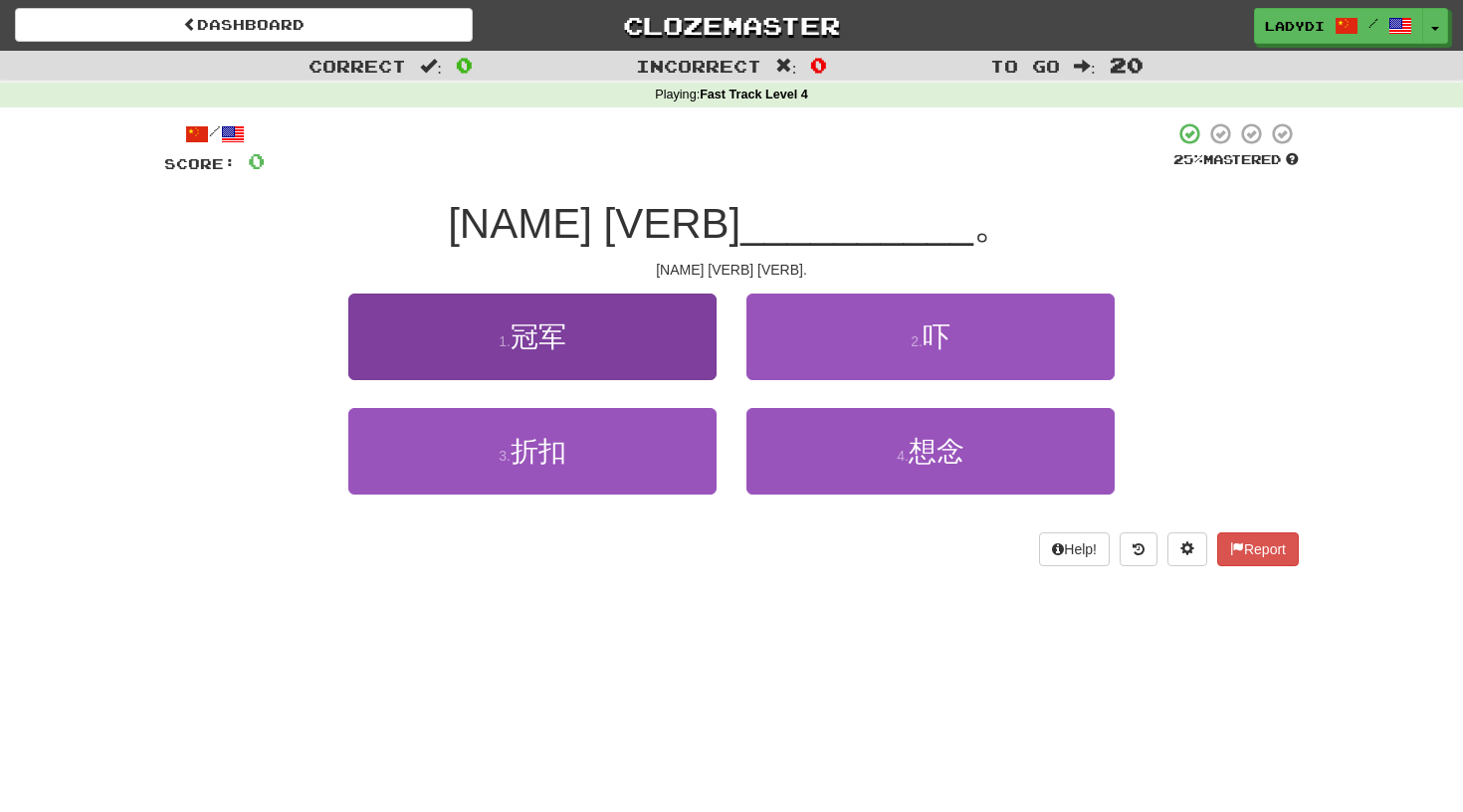 click on "1 .  冠军" at bounding box center [532, 336] 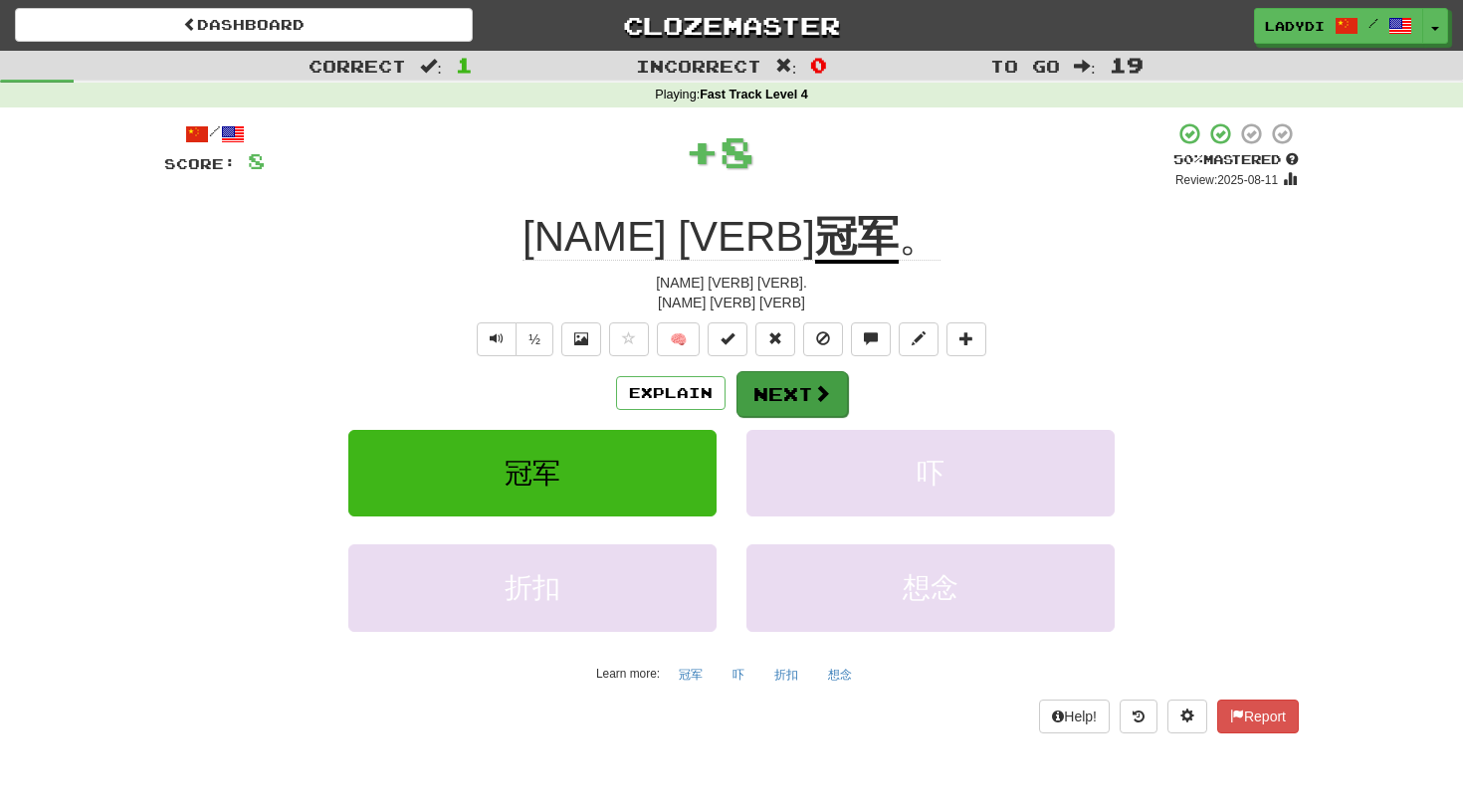 click on "Next" at bounding box center (792, 394) 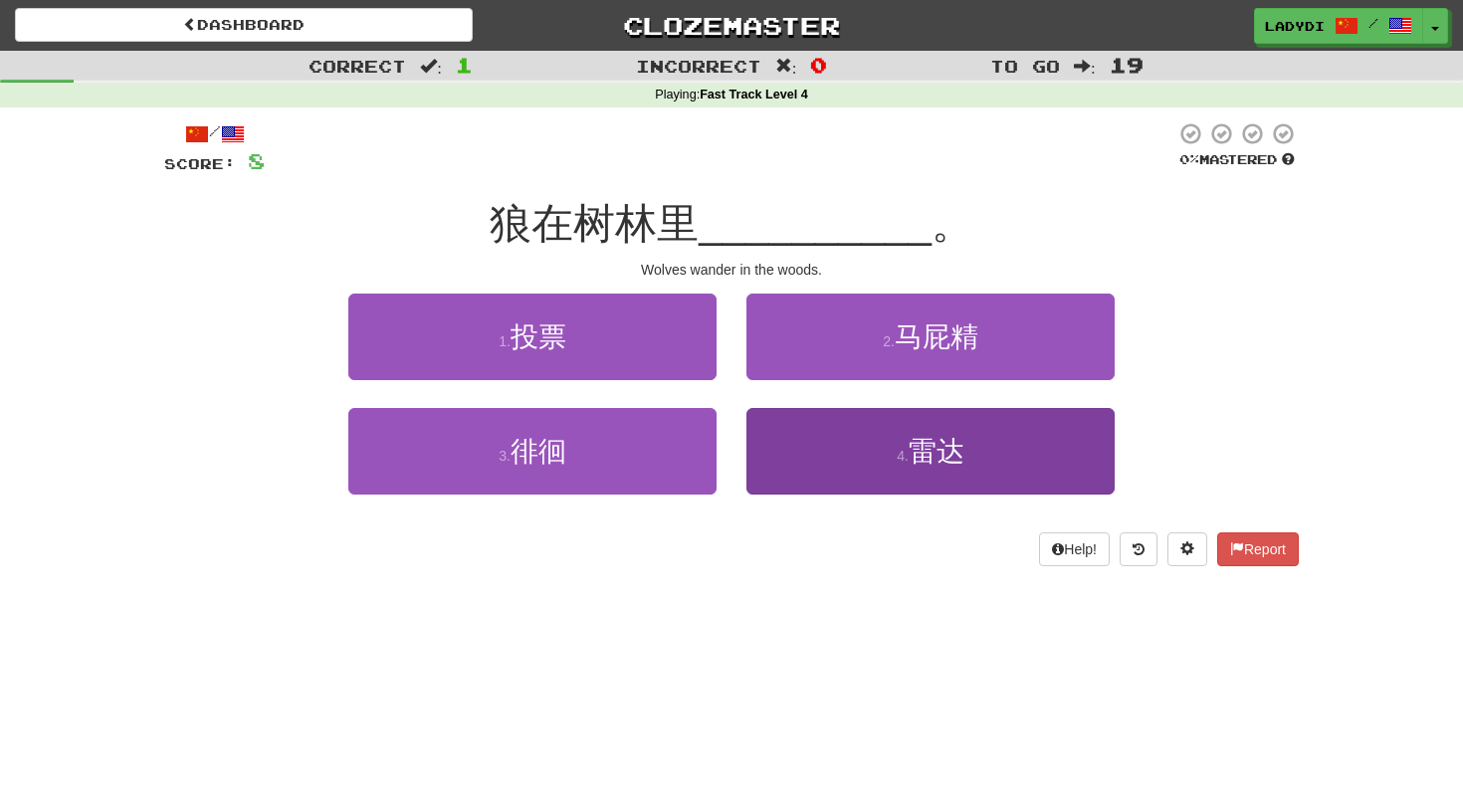 click on "4 .  雷达" at bounding box center [931, 451] 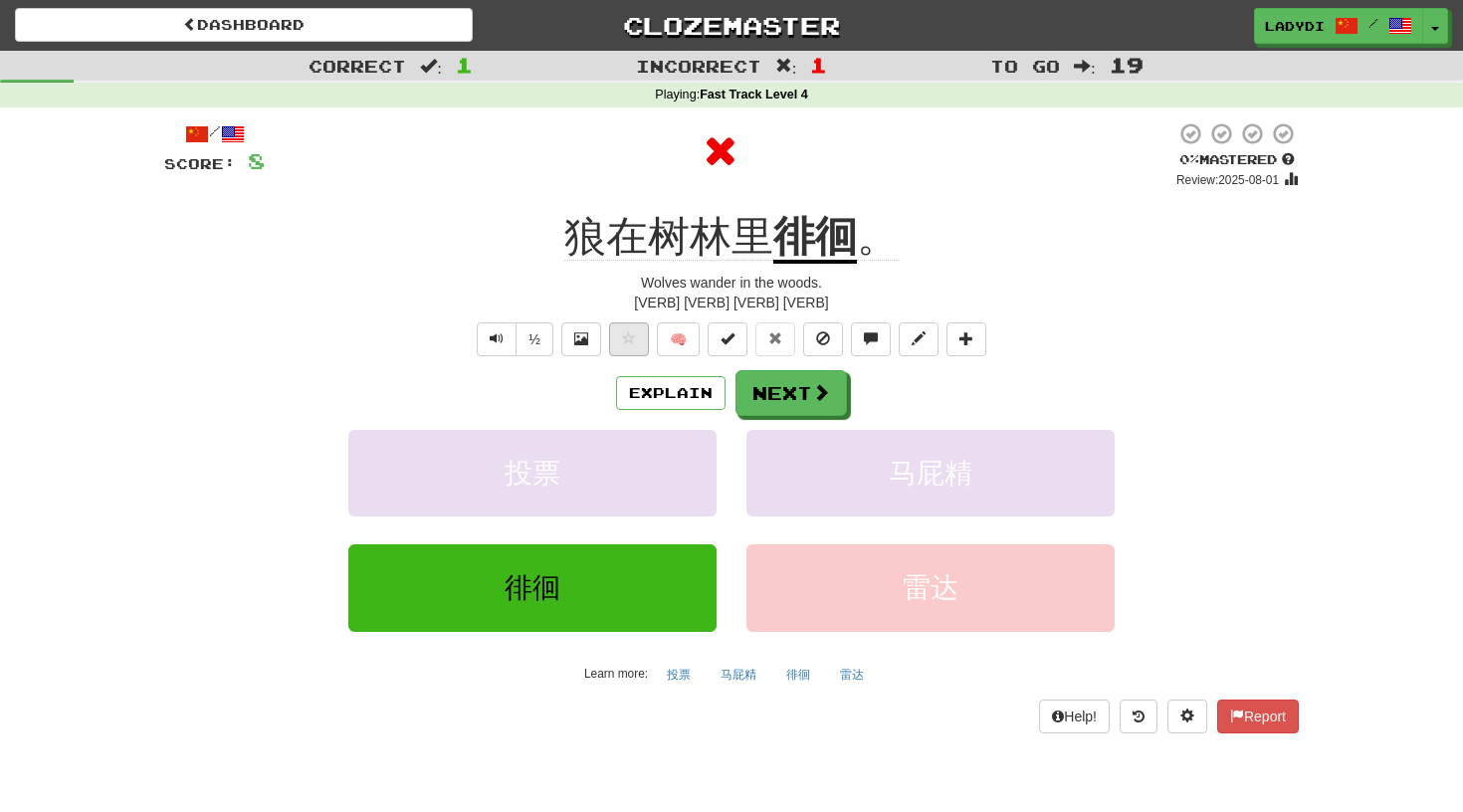 click at bounding box center (629, 339) 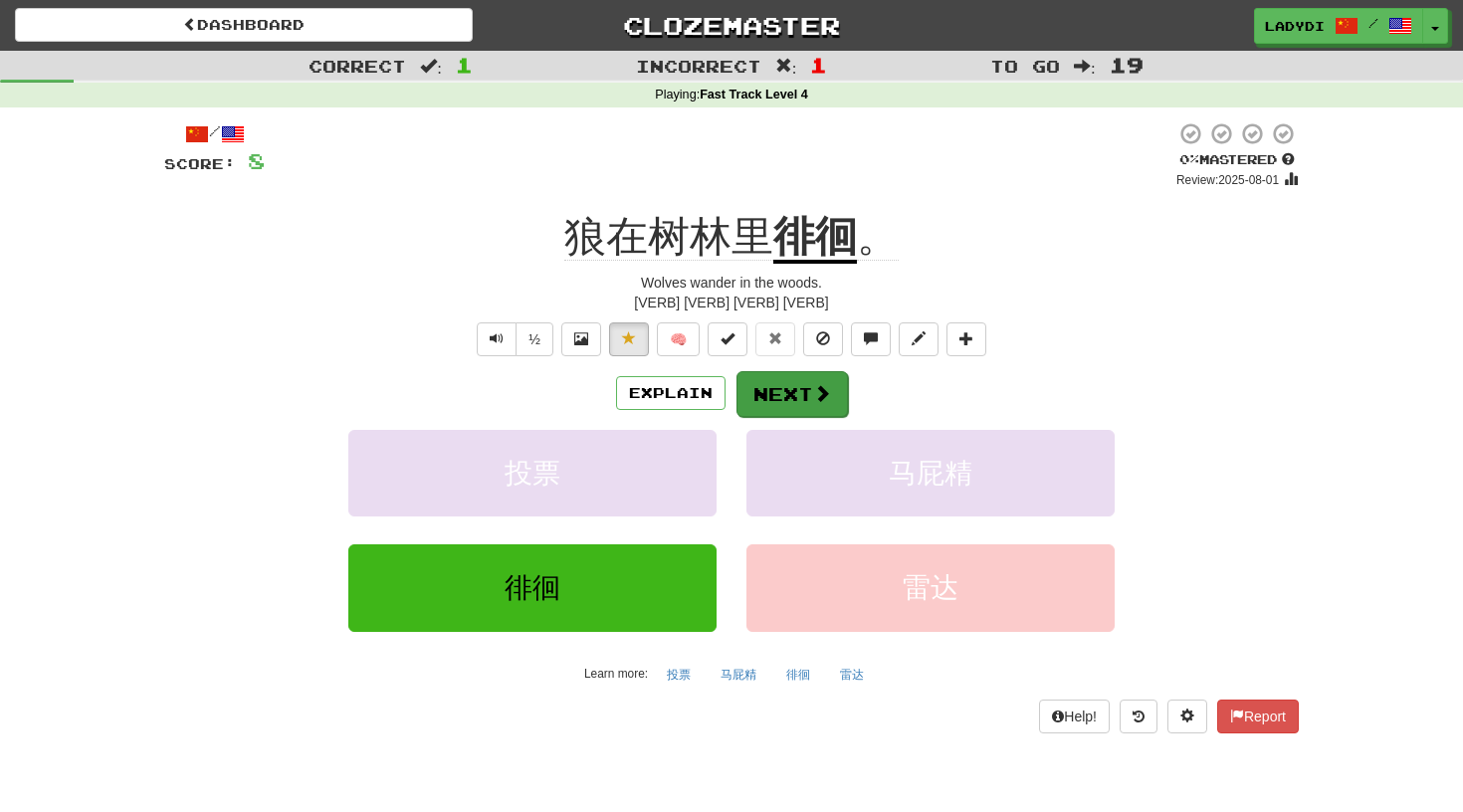 click on "Next" at bounding box center (792, 394) 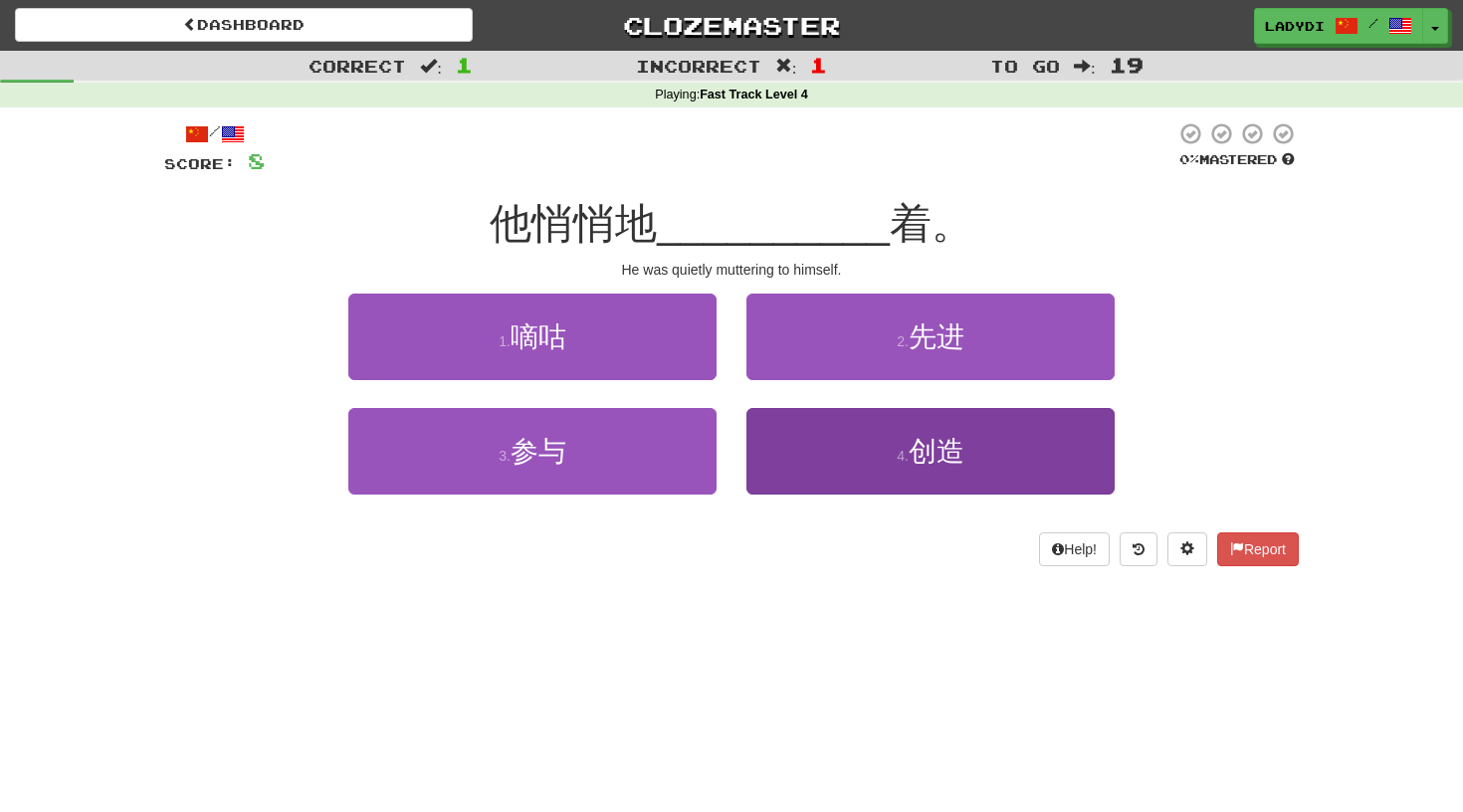 click on "4 .  创造" at bounding box center [931, 451] 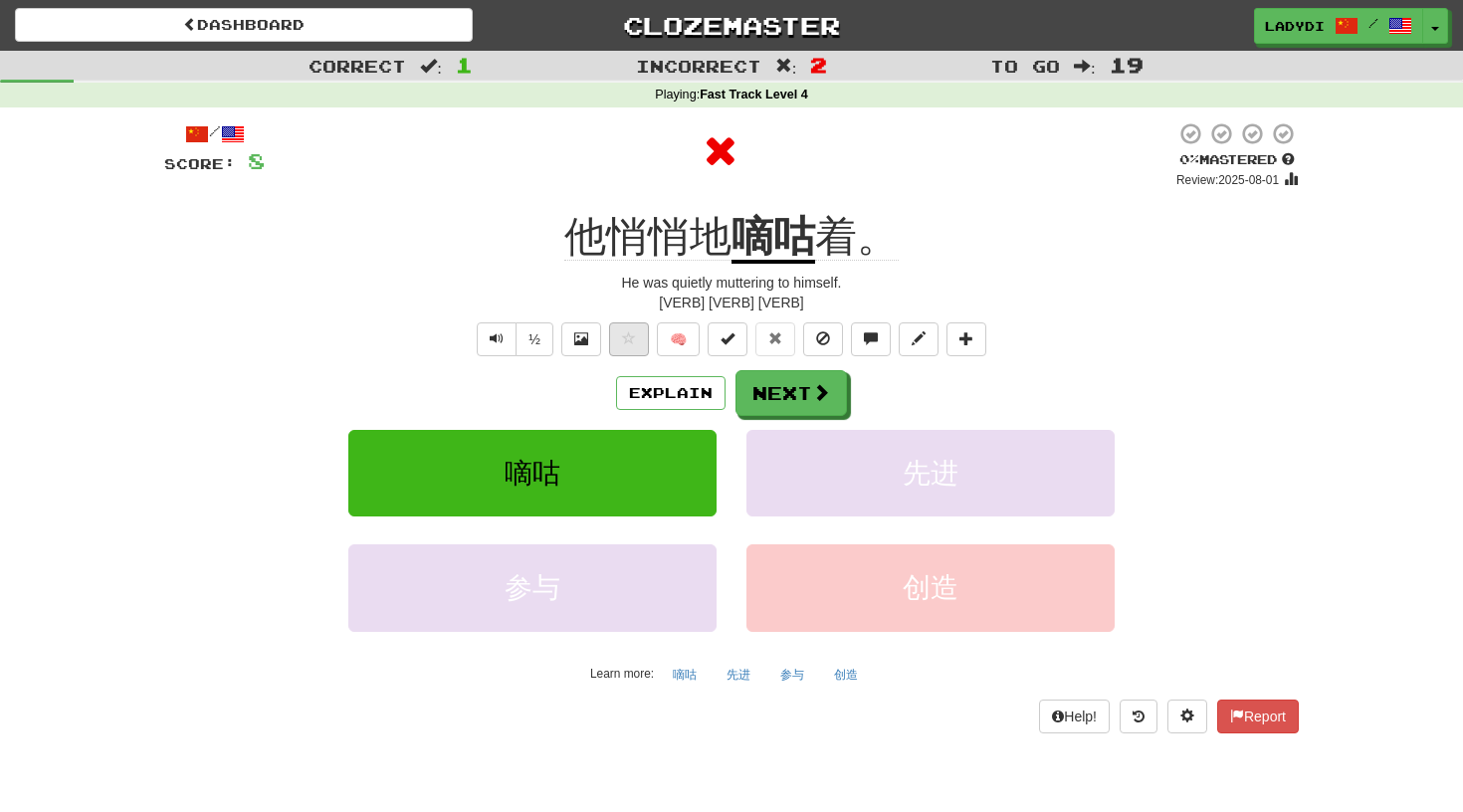 click at bounding box center (629, 339) 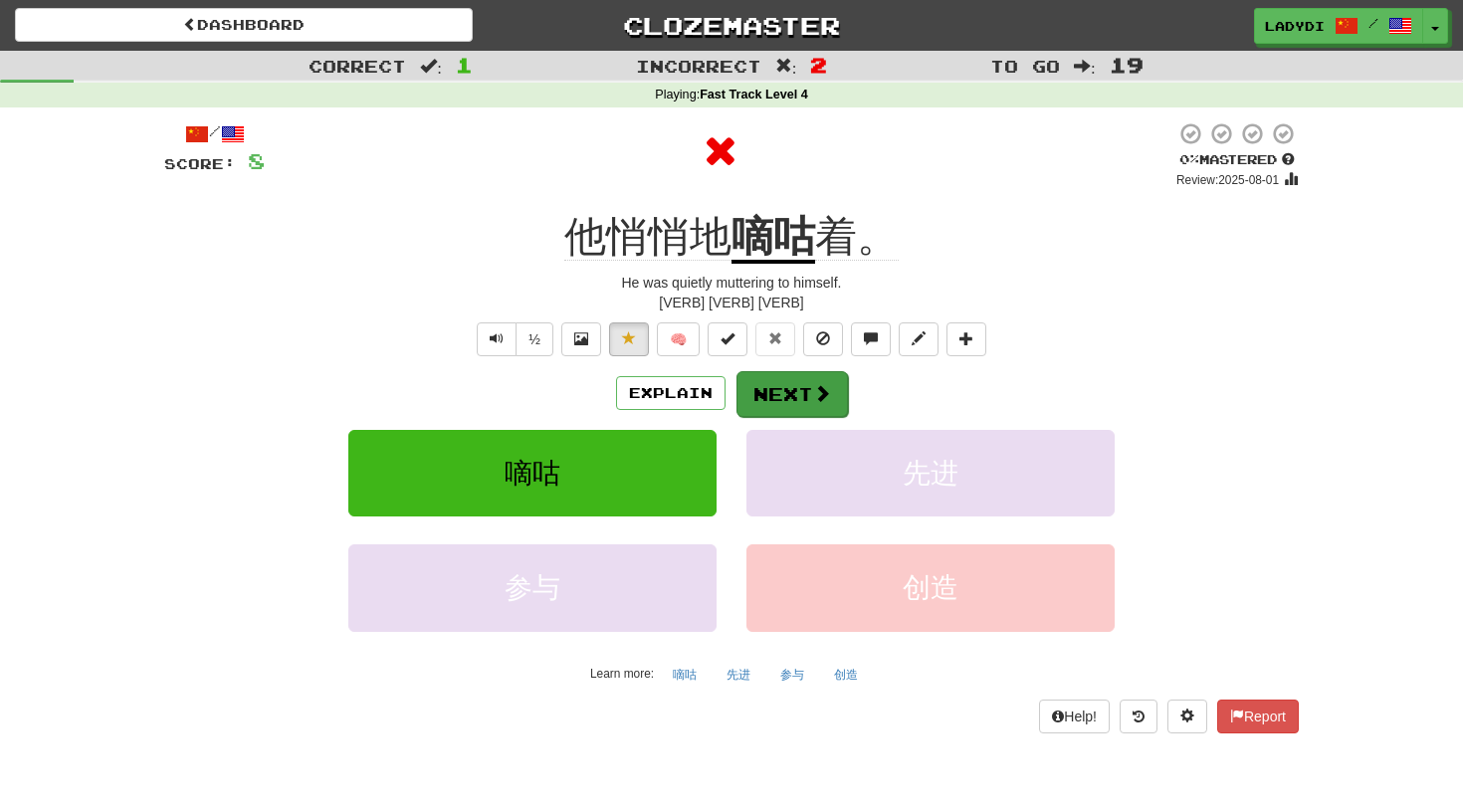 click on "Next" at bounding box center (792, 394) 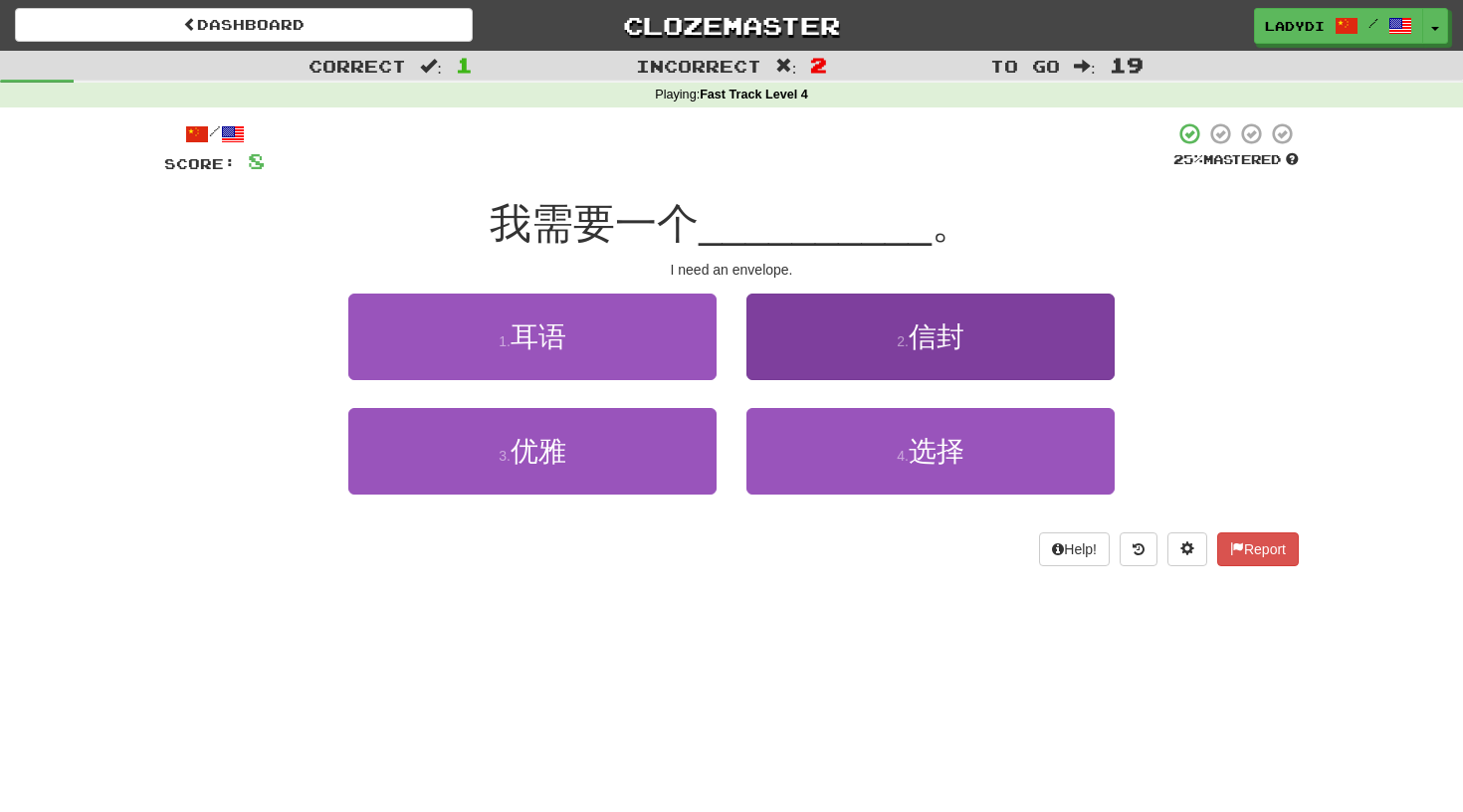 click on "2 .  信封" at bounding box center [931, 336] 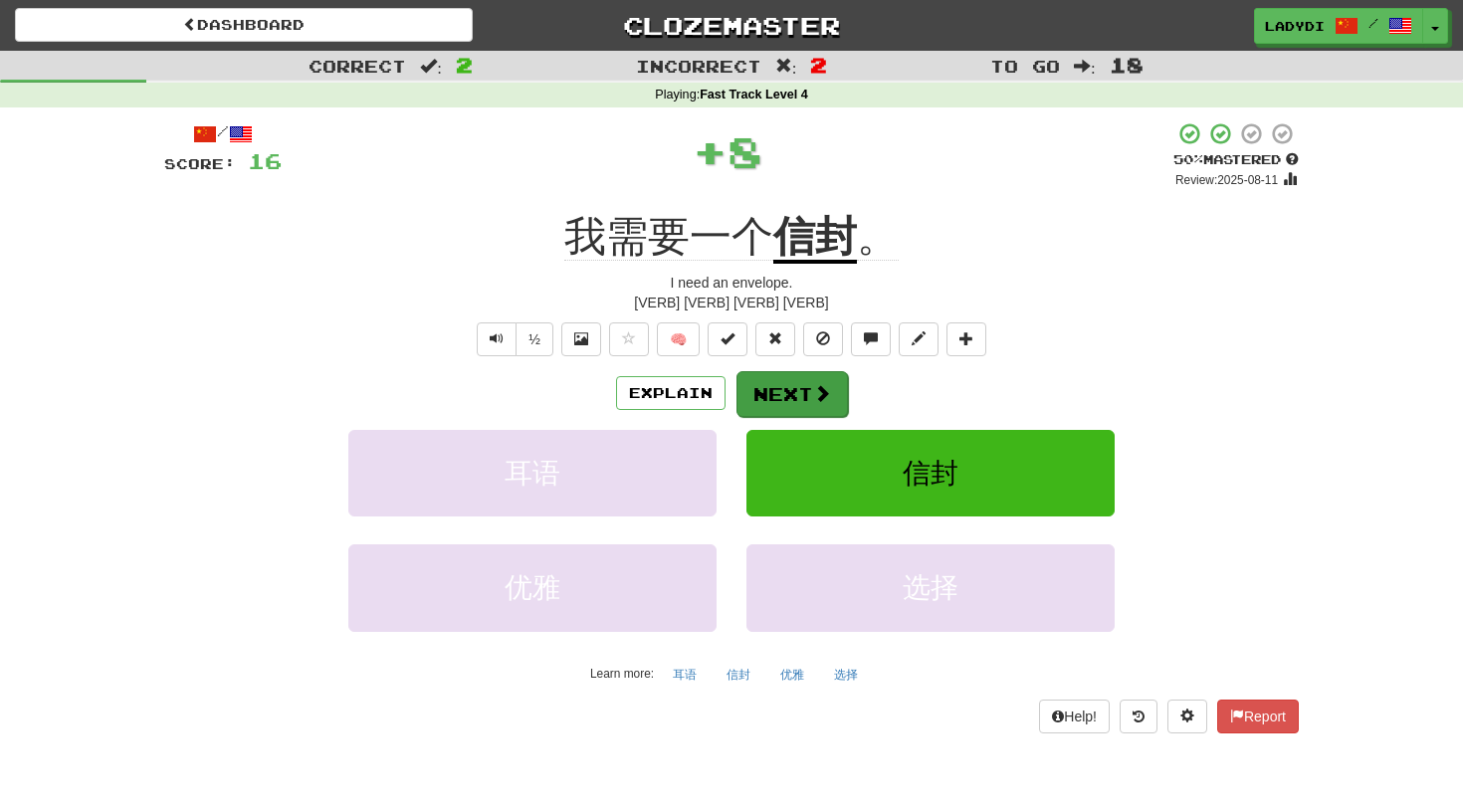 click at bounding box center [822, 393] 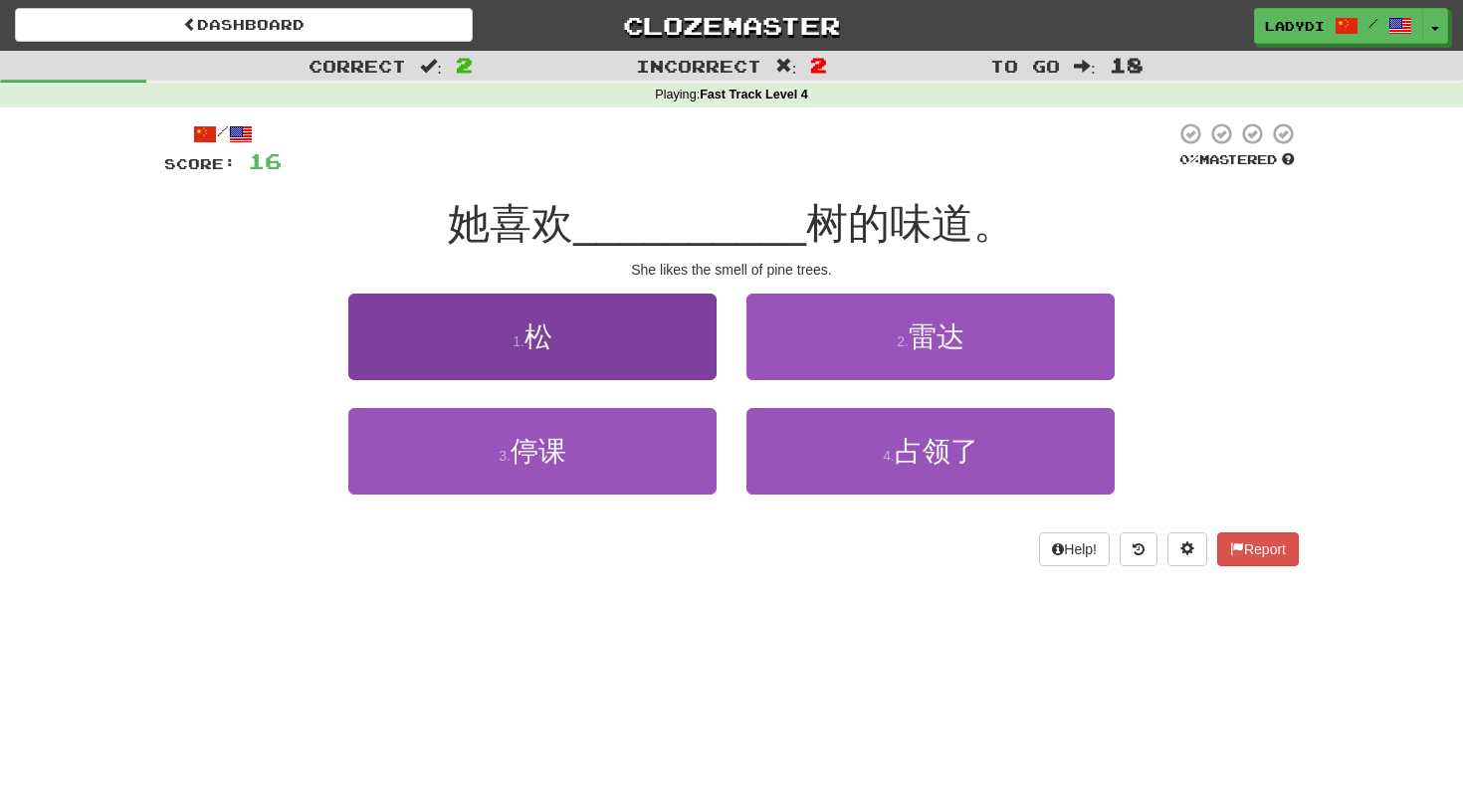 click on "1 .  松" at bounding box center [532, 336] 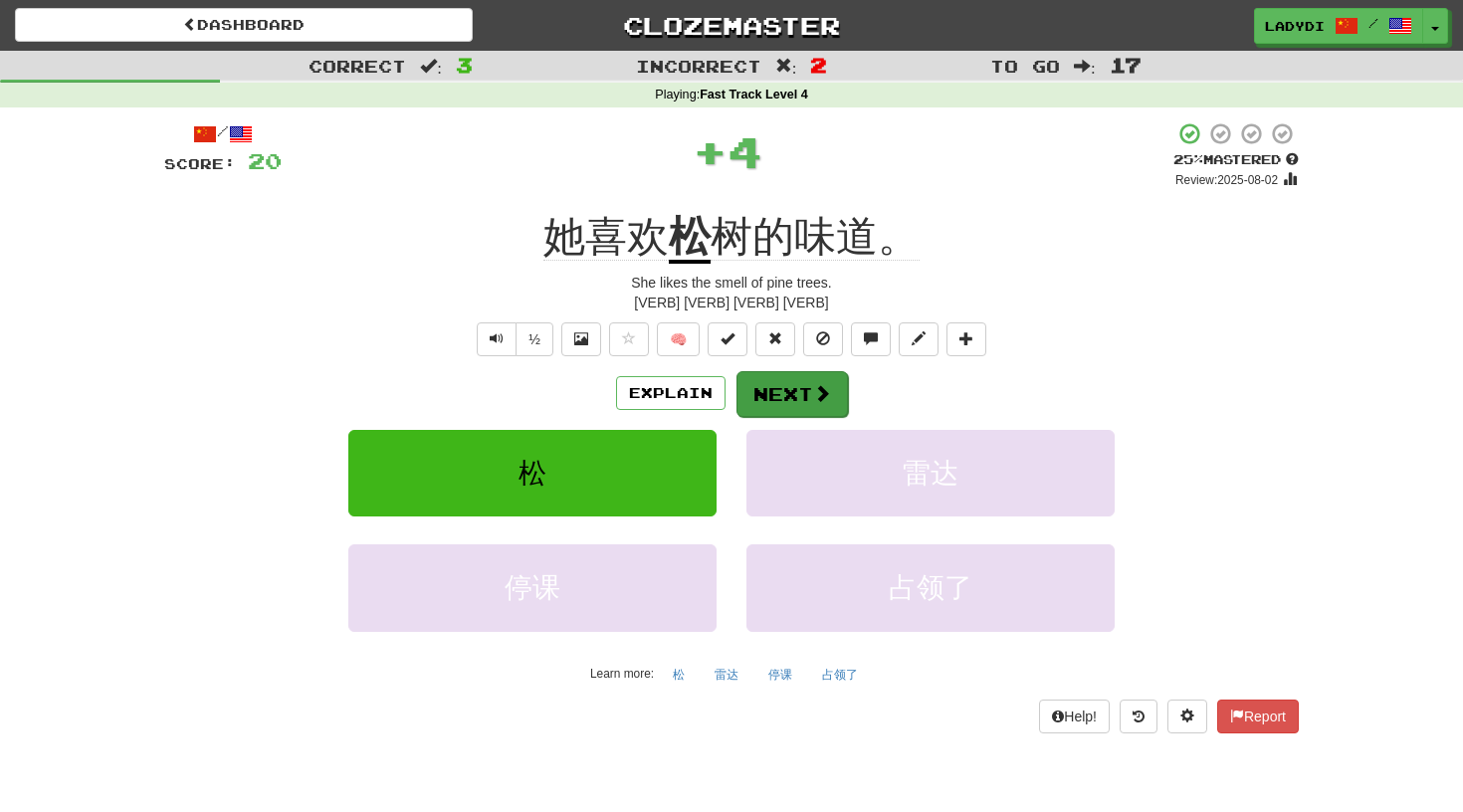 click on "Next" at bounding box center [792, 394] 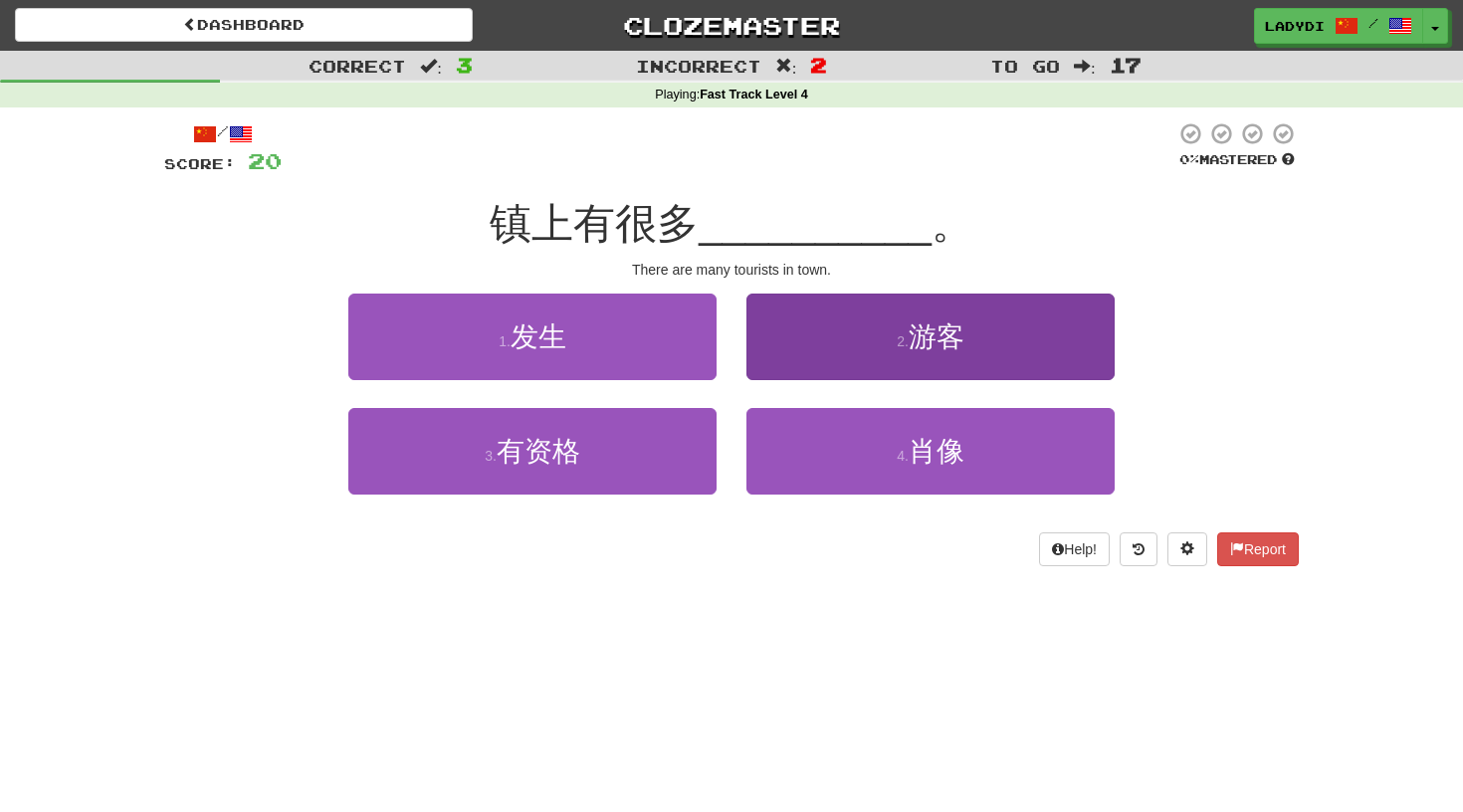 click on "2 .  游客" at bounding box center [931, 336] 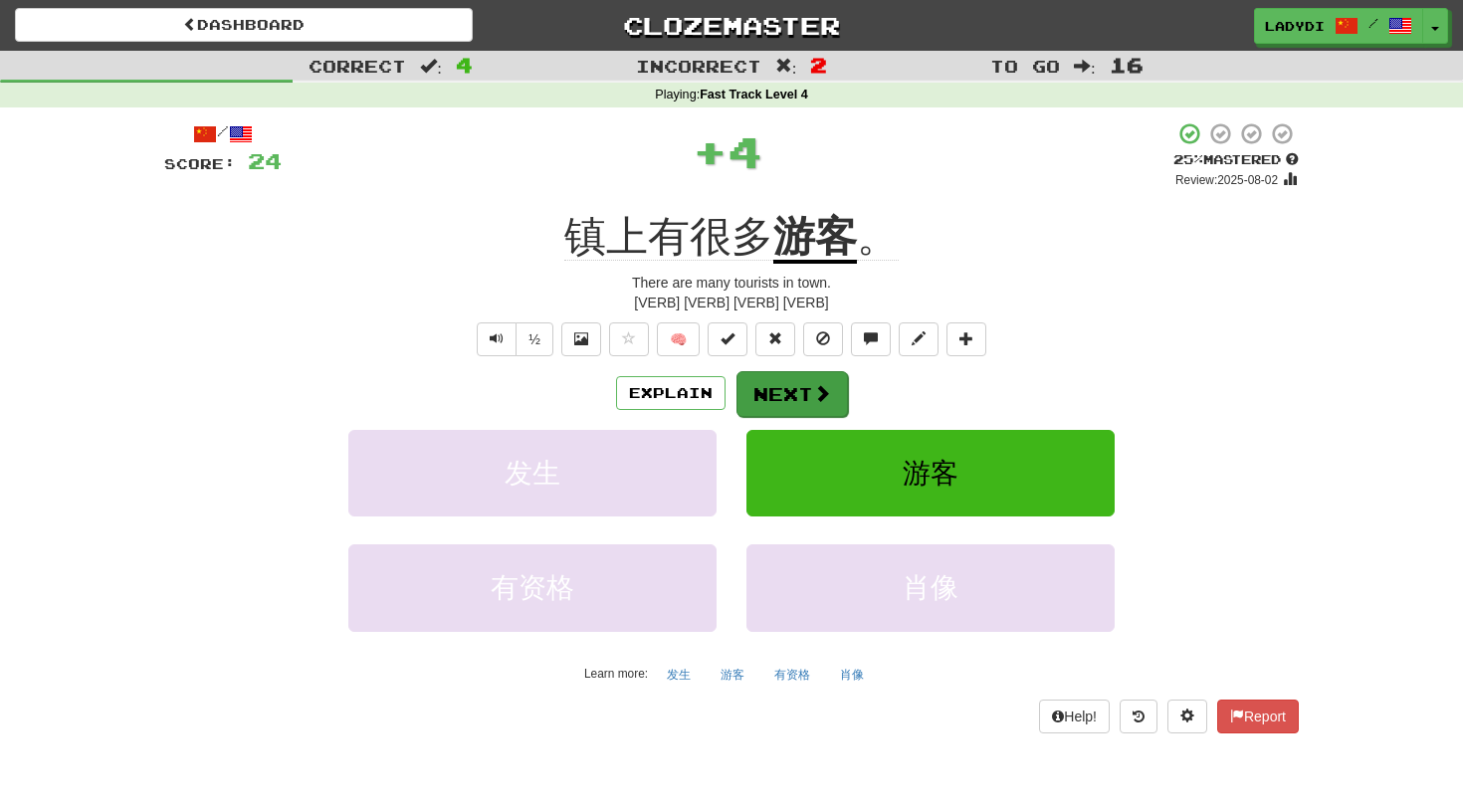 click on "Next" at bounding box center (792, 394) 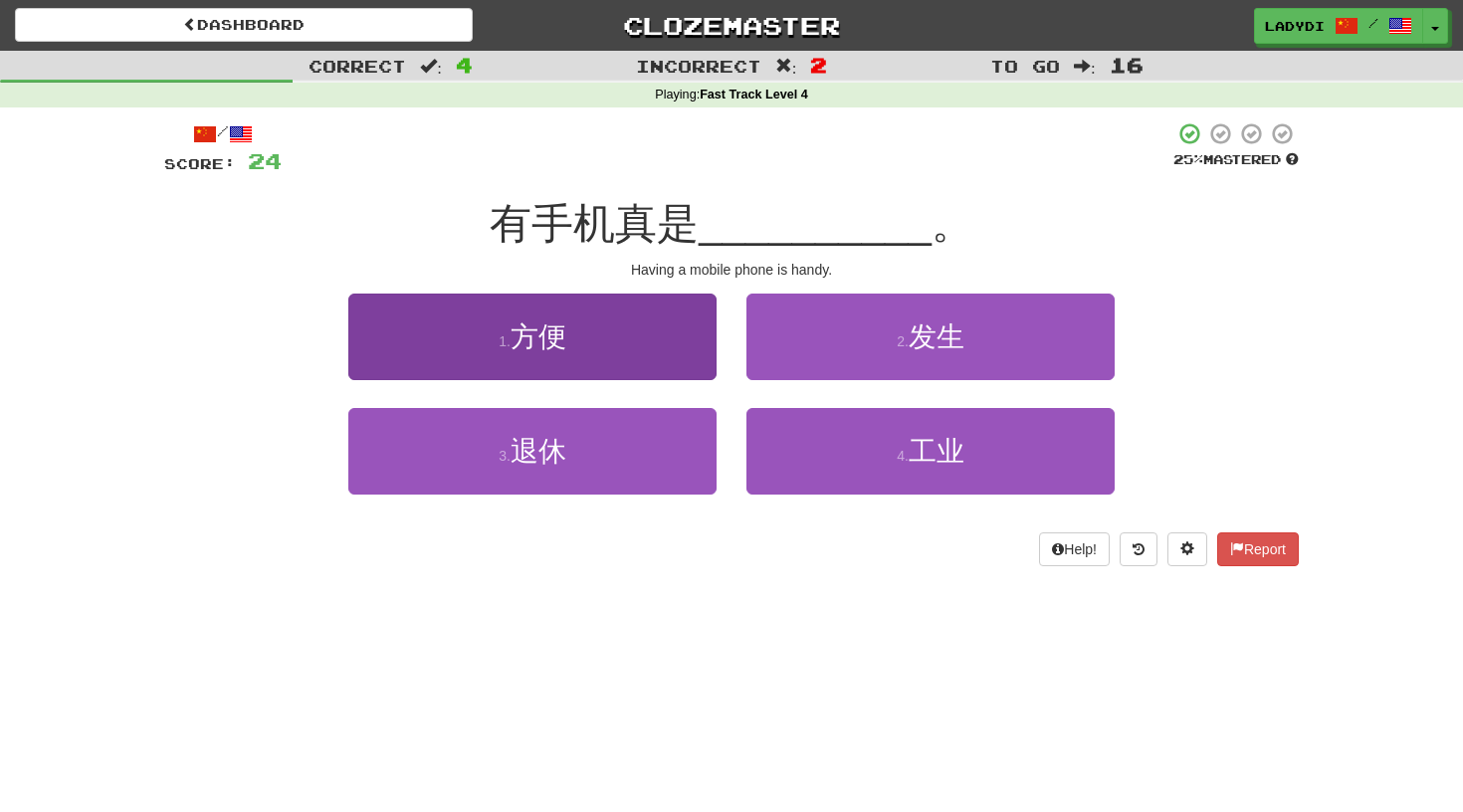 click on "1 .  方便" at bounding box center (532, 336) 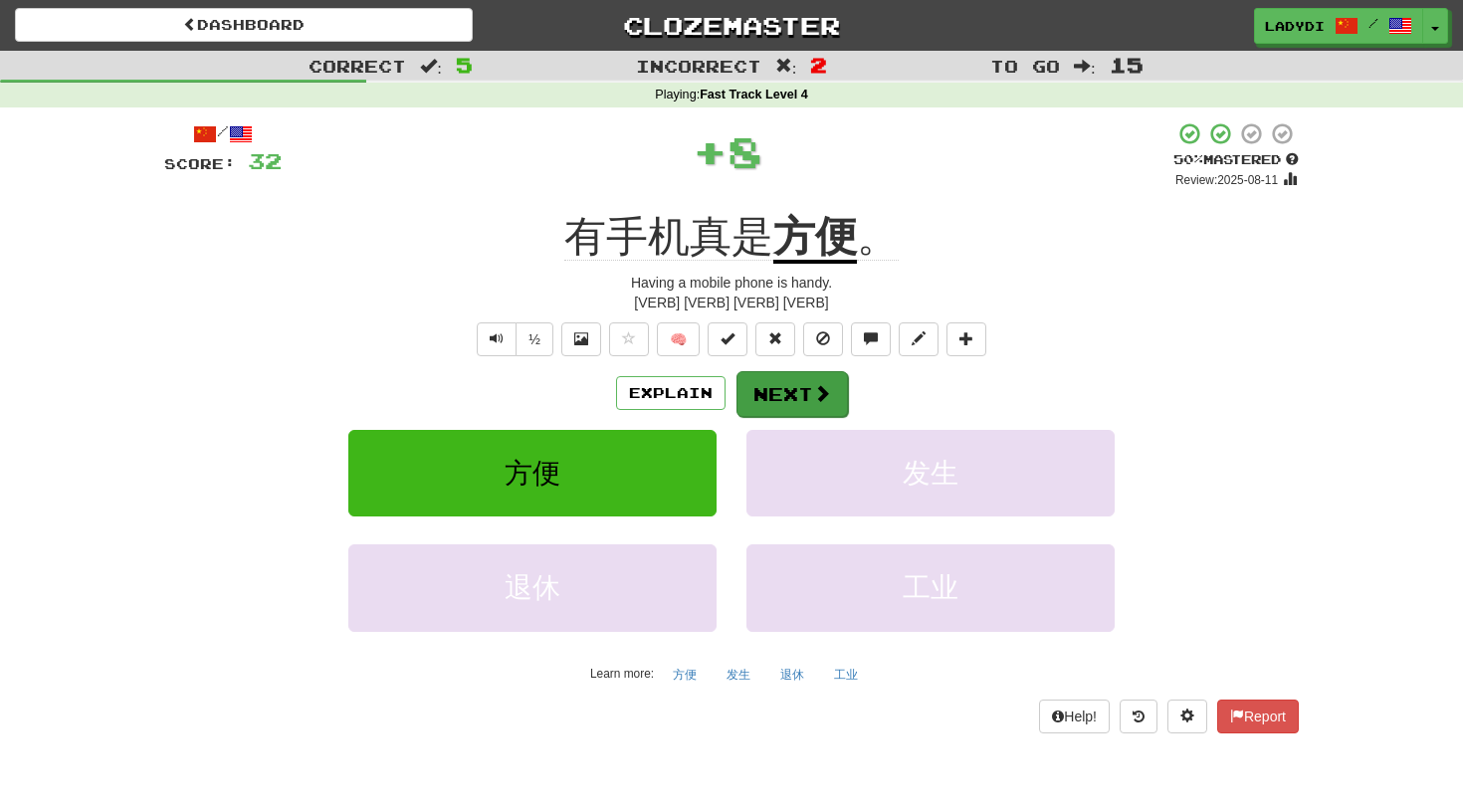 click on "Next" at bounding box center [792, 394] 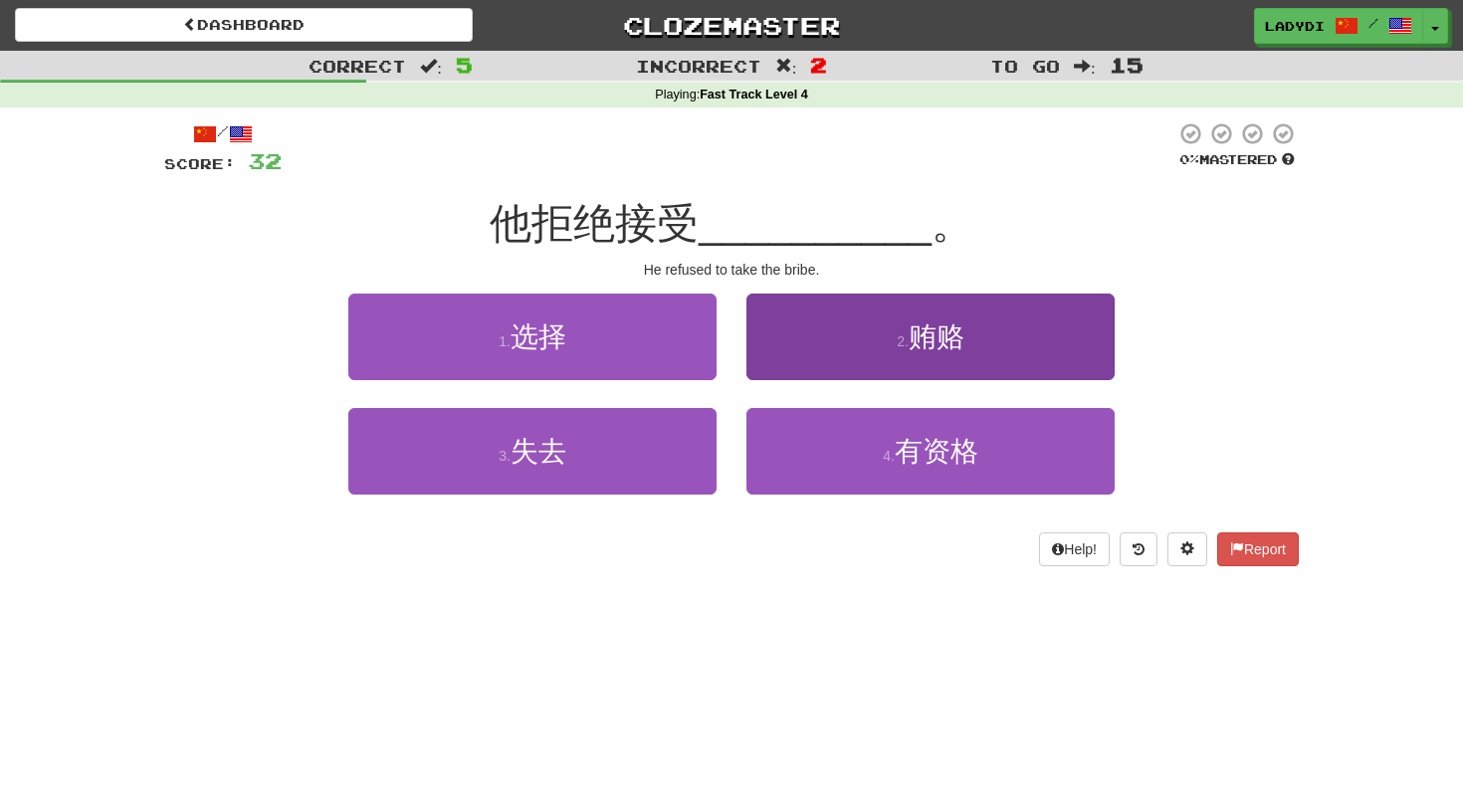 click on "2 .  贿赂" at bounding box center [931, 336] 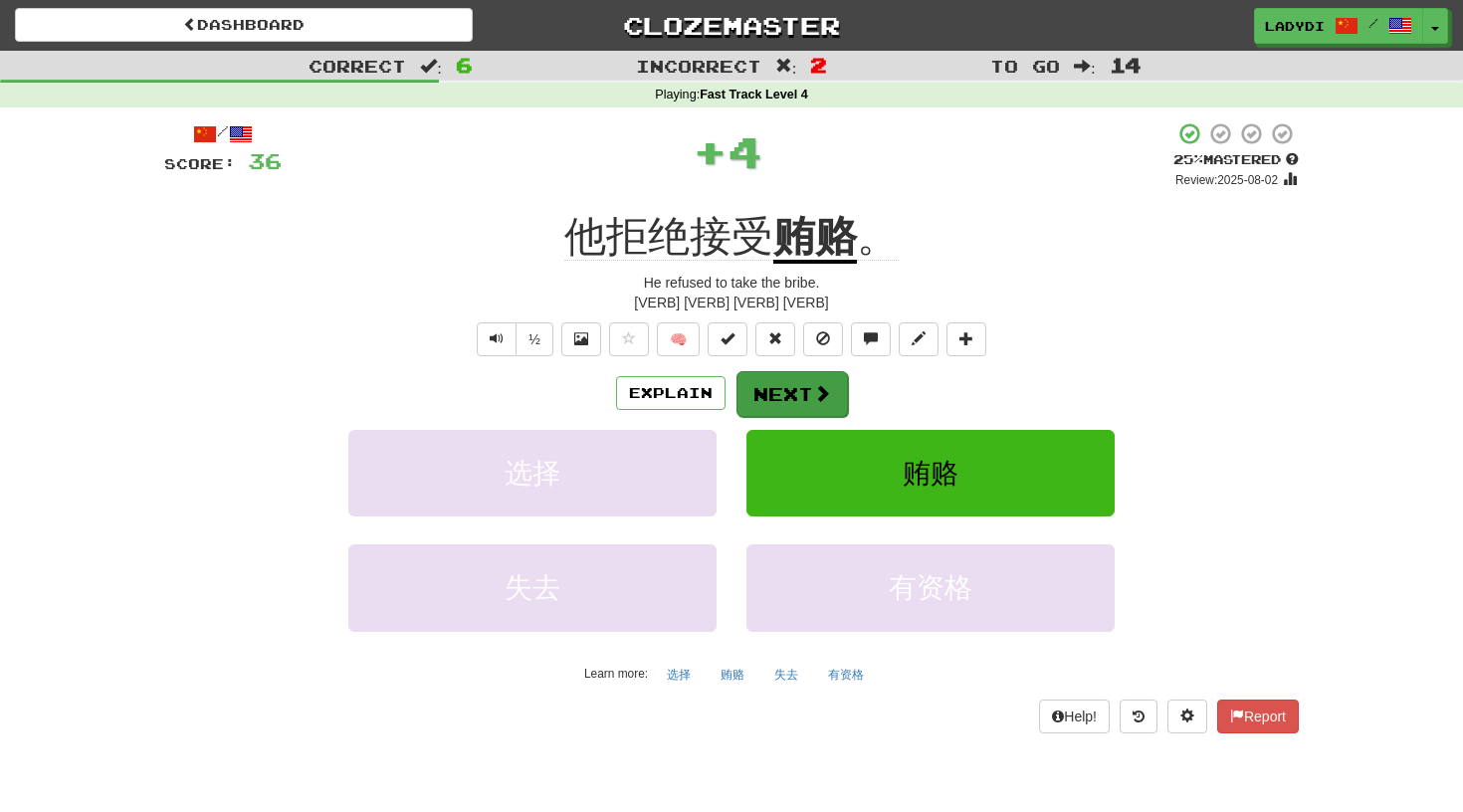 click on "Next" at bounding box center [792, 394] 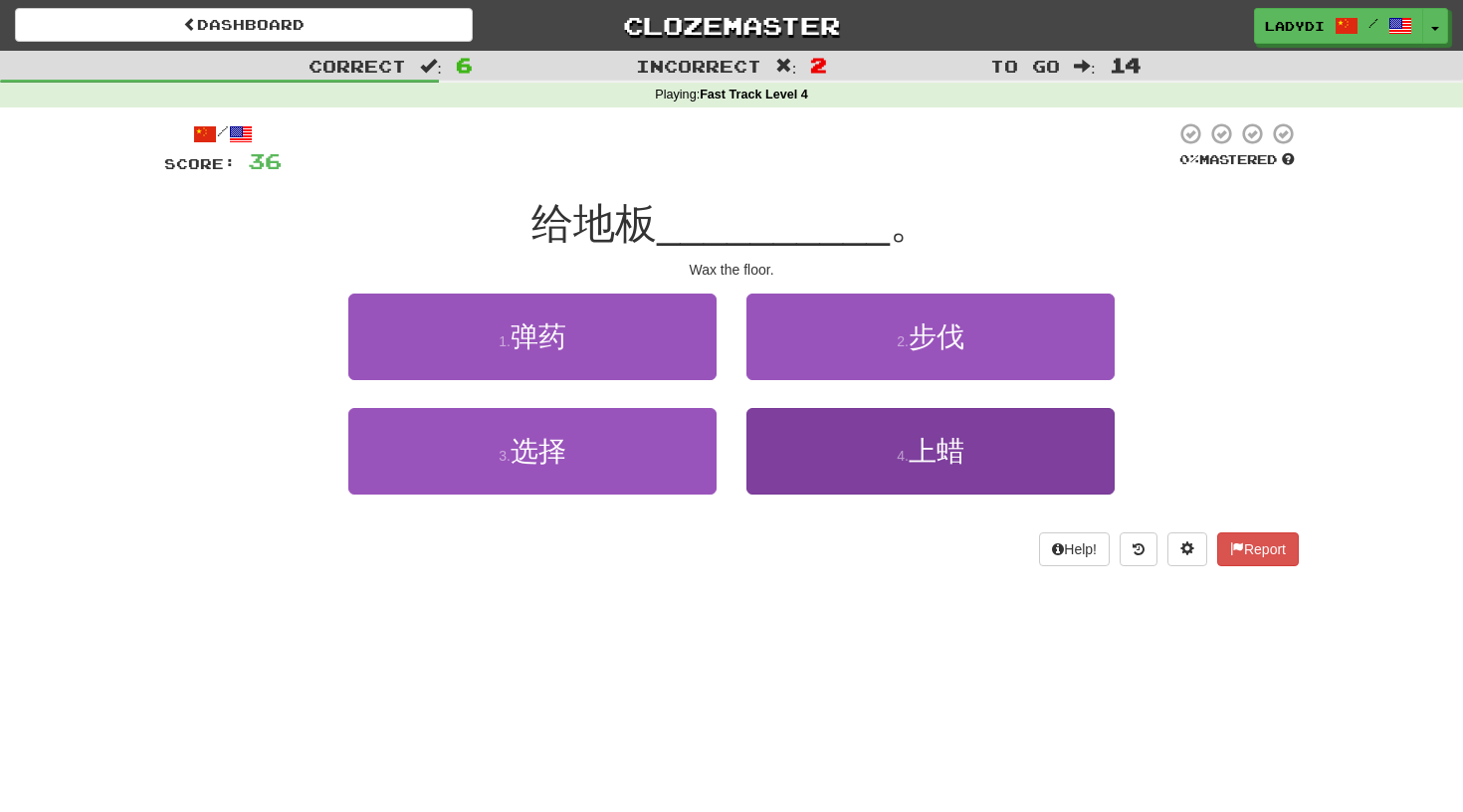 click on "4 .  上蜡" at bounding box center [931, 451] 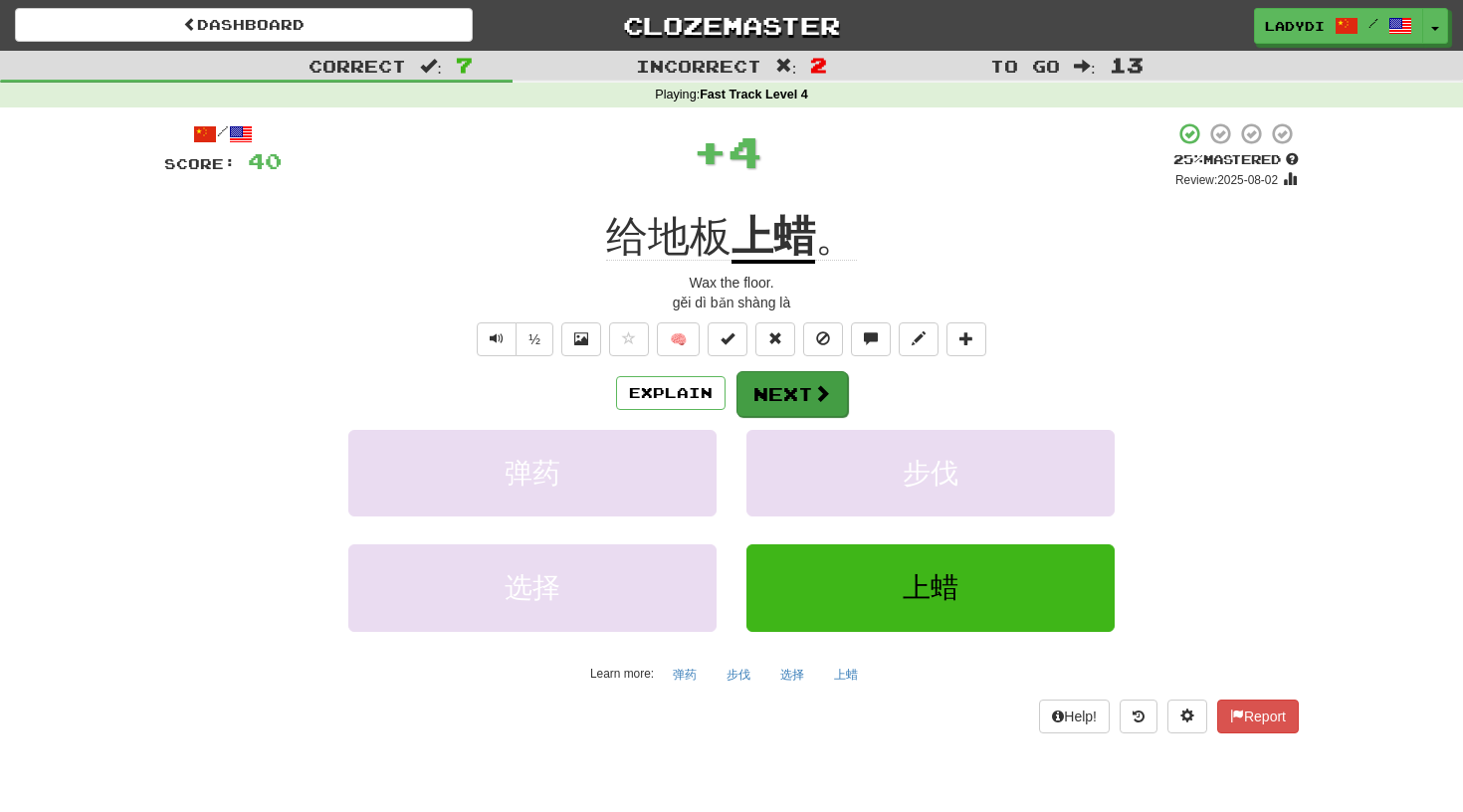 click on "Next" at bounding box center (792, 394) 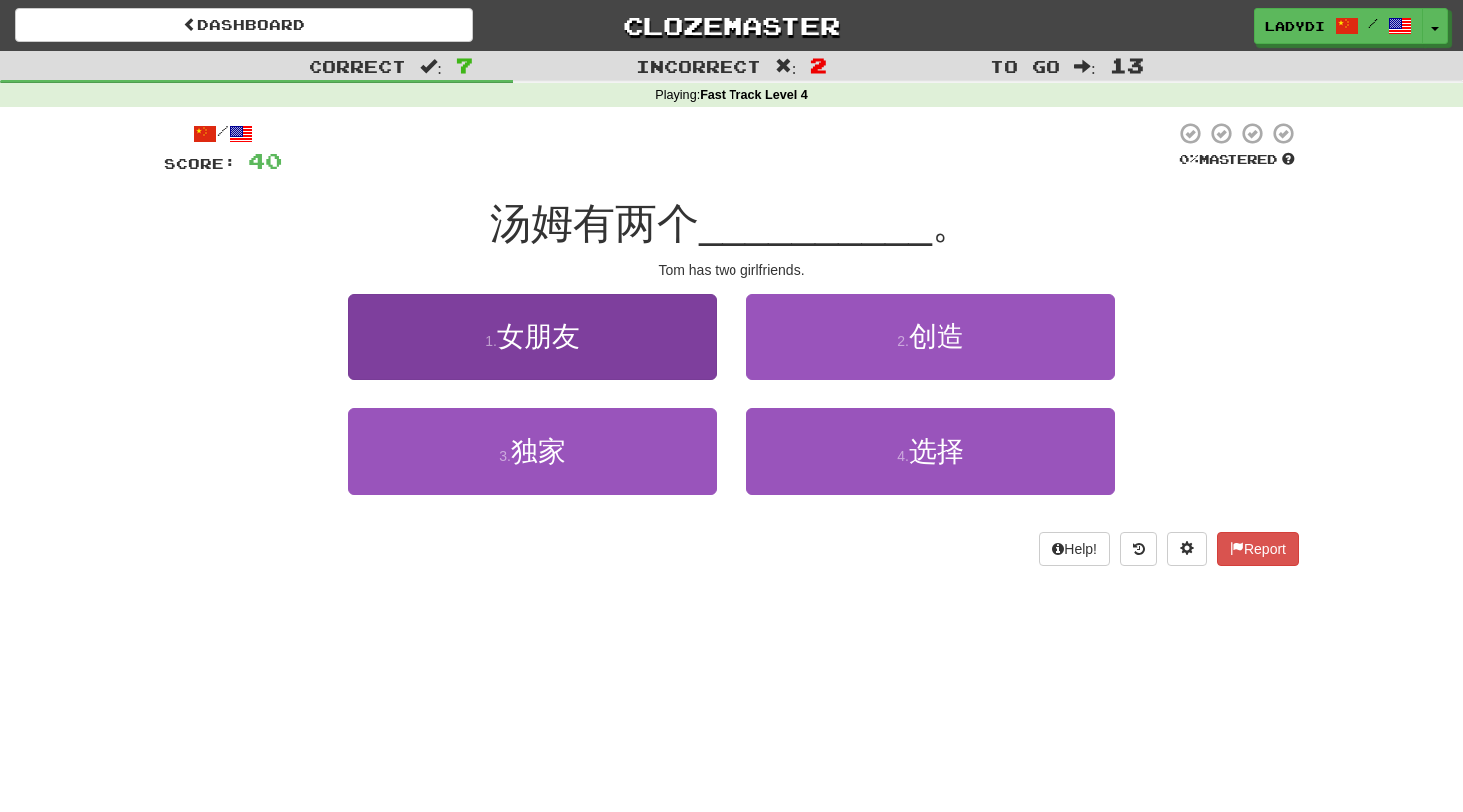 click on "1 .  女朋友" at bounding box center [532, 336] 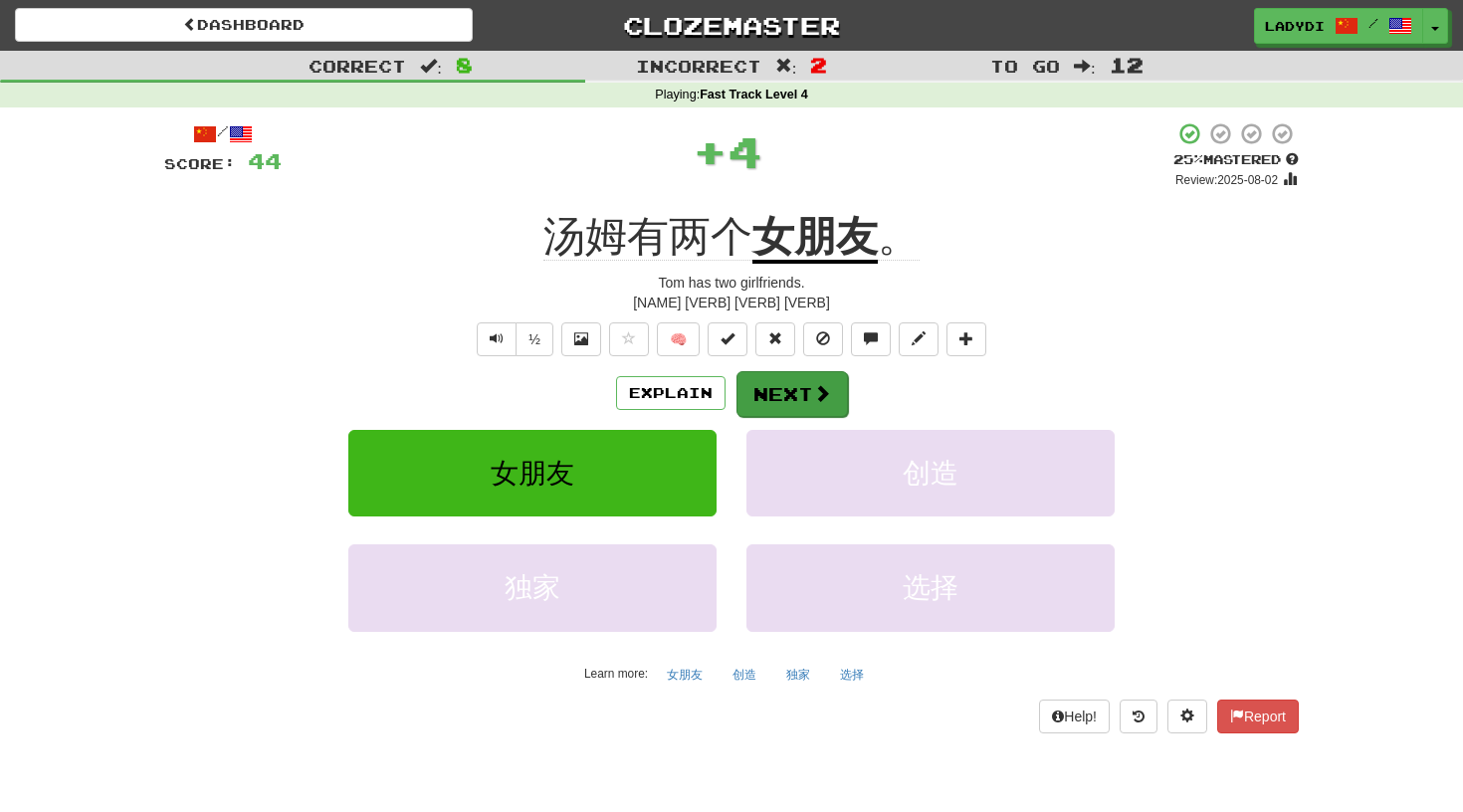 click on "Next" at bounding box center [792, 394] 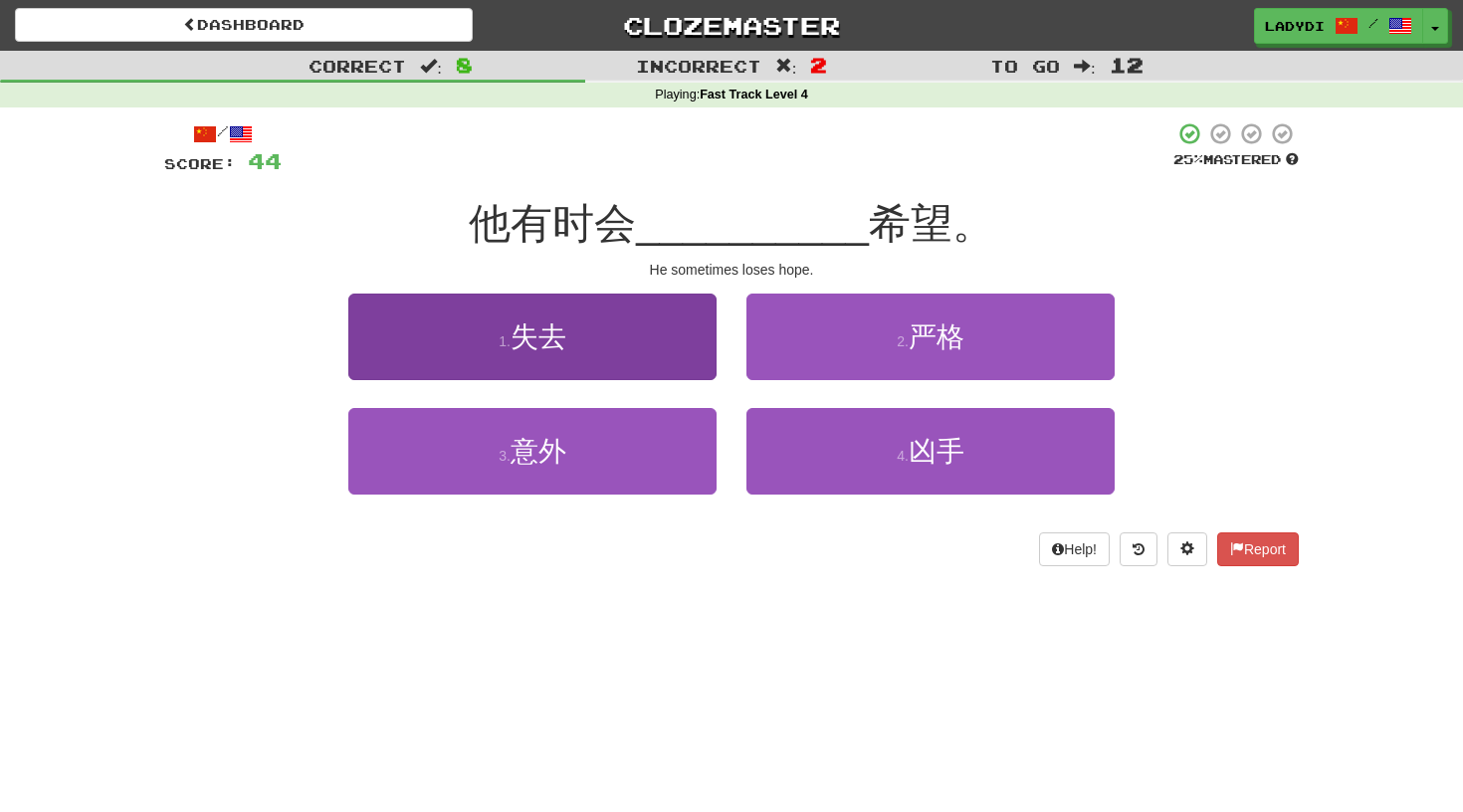 click on "1 .  失去" at bounding box center (532, 336) 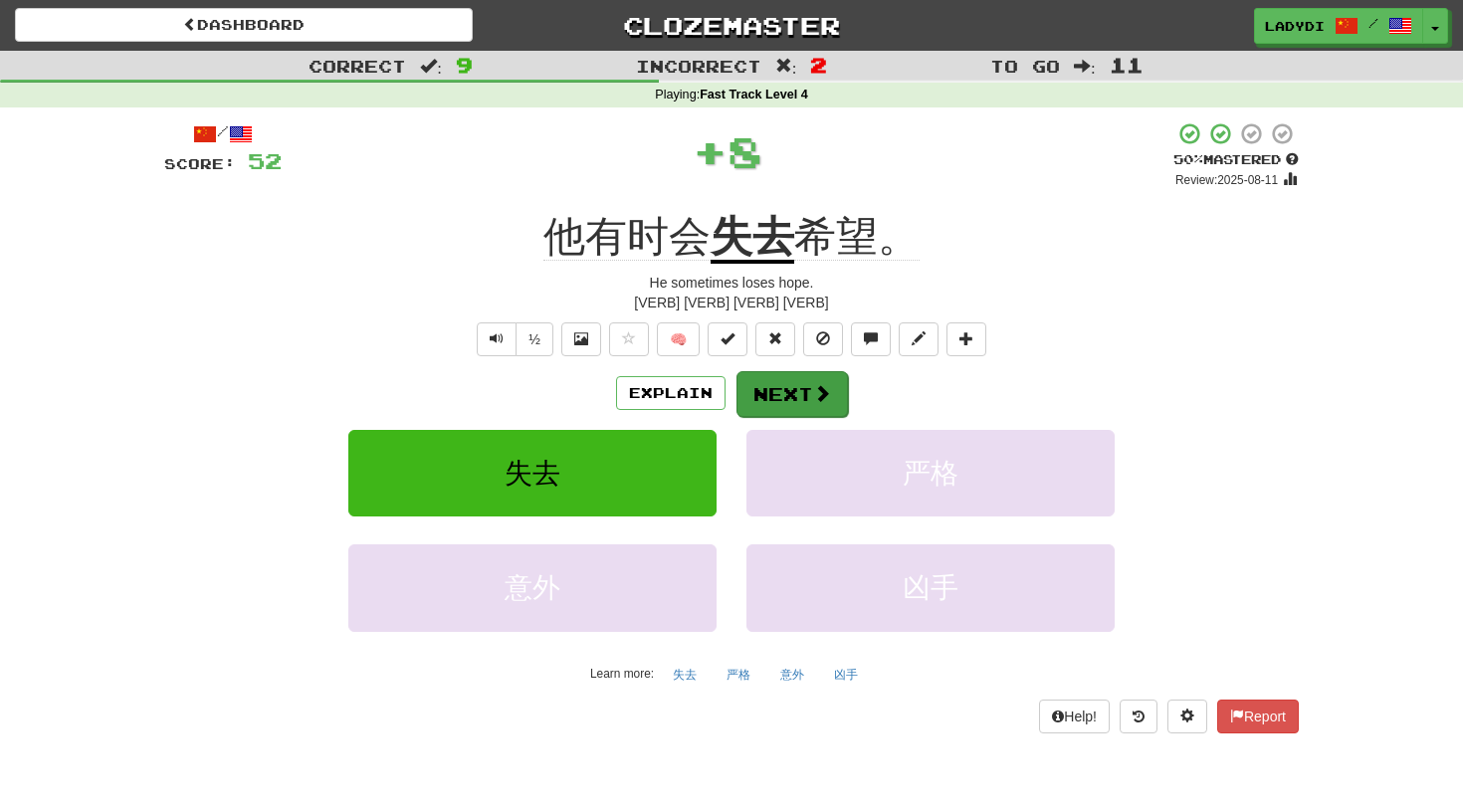 click on "Next" at bounding box center (792, 394) 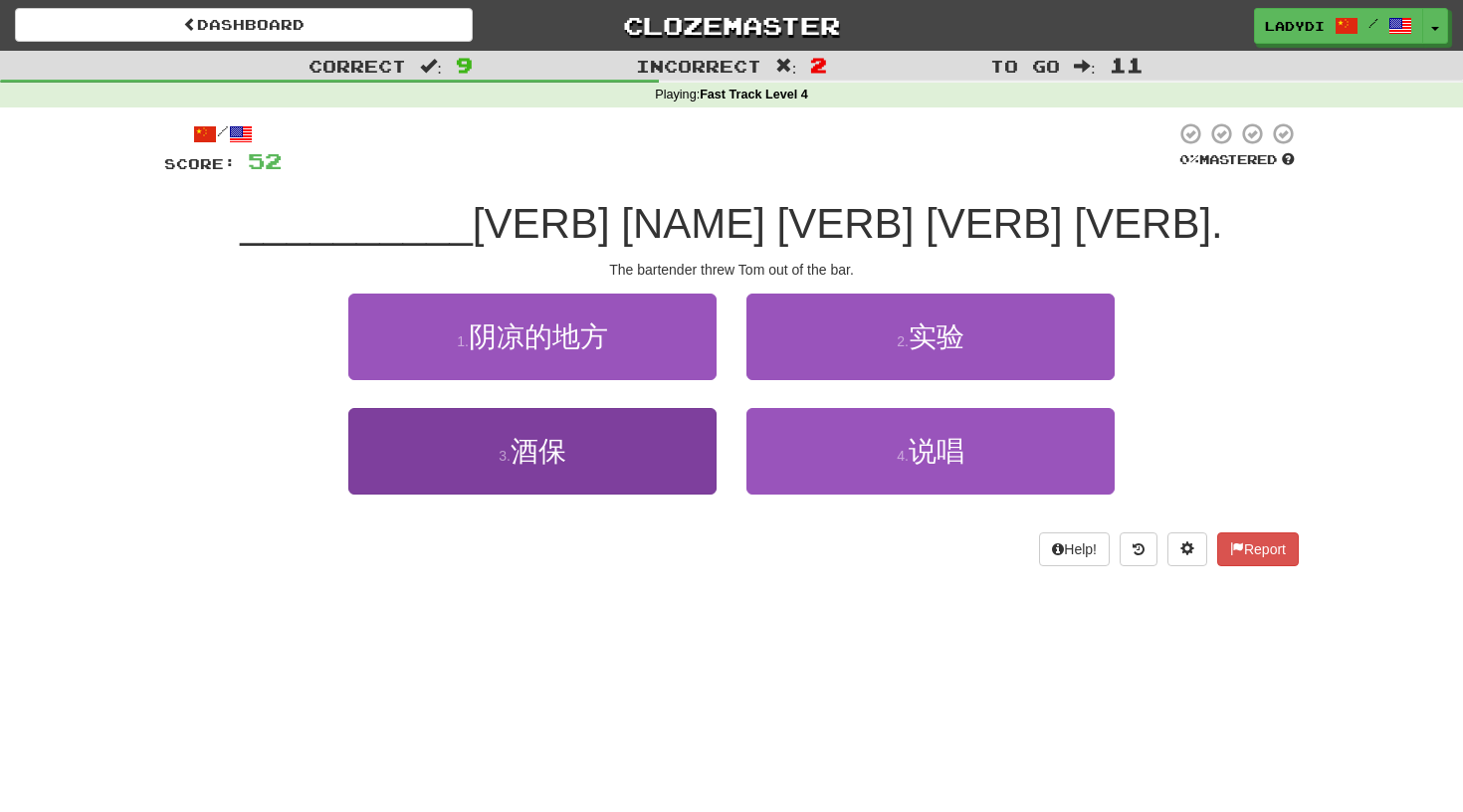 click on "3 .  酒保" at bounding box center [532, 451] 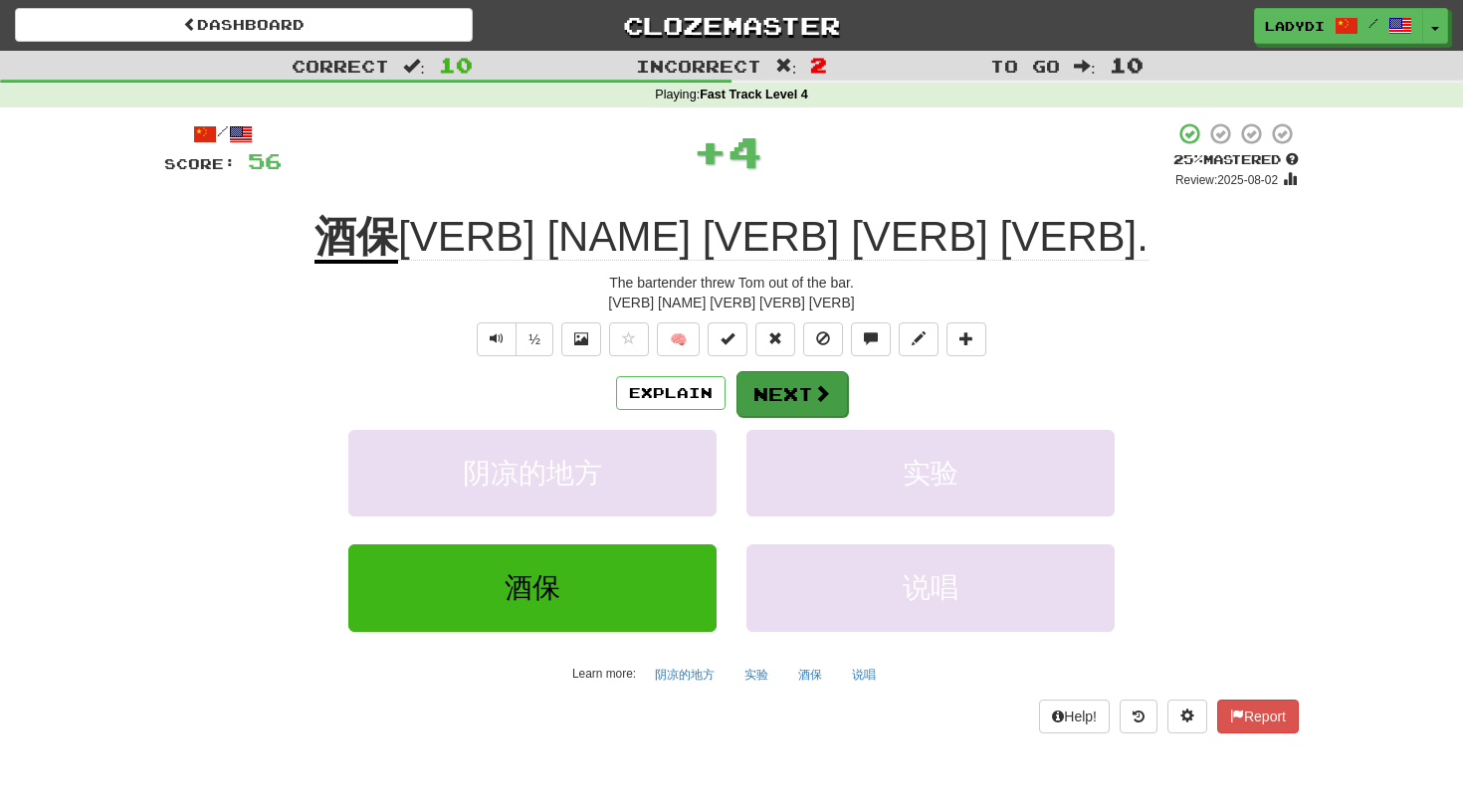 click on "Next" at bounding box center [792, 394] 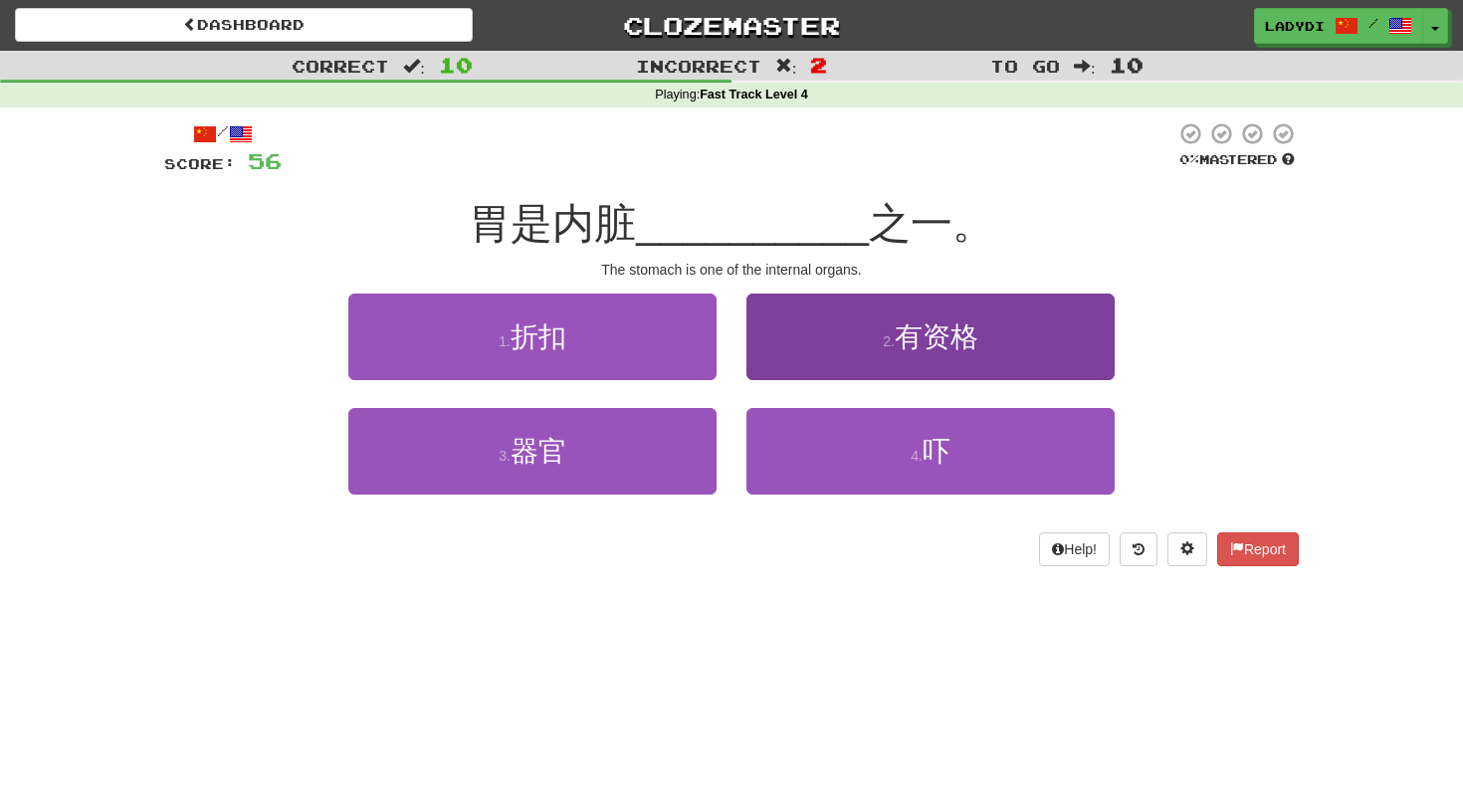 click on "2 .  有资格" at bounding box center (931, 336) 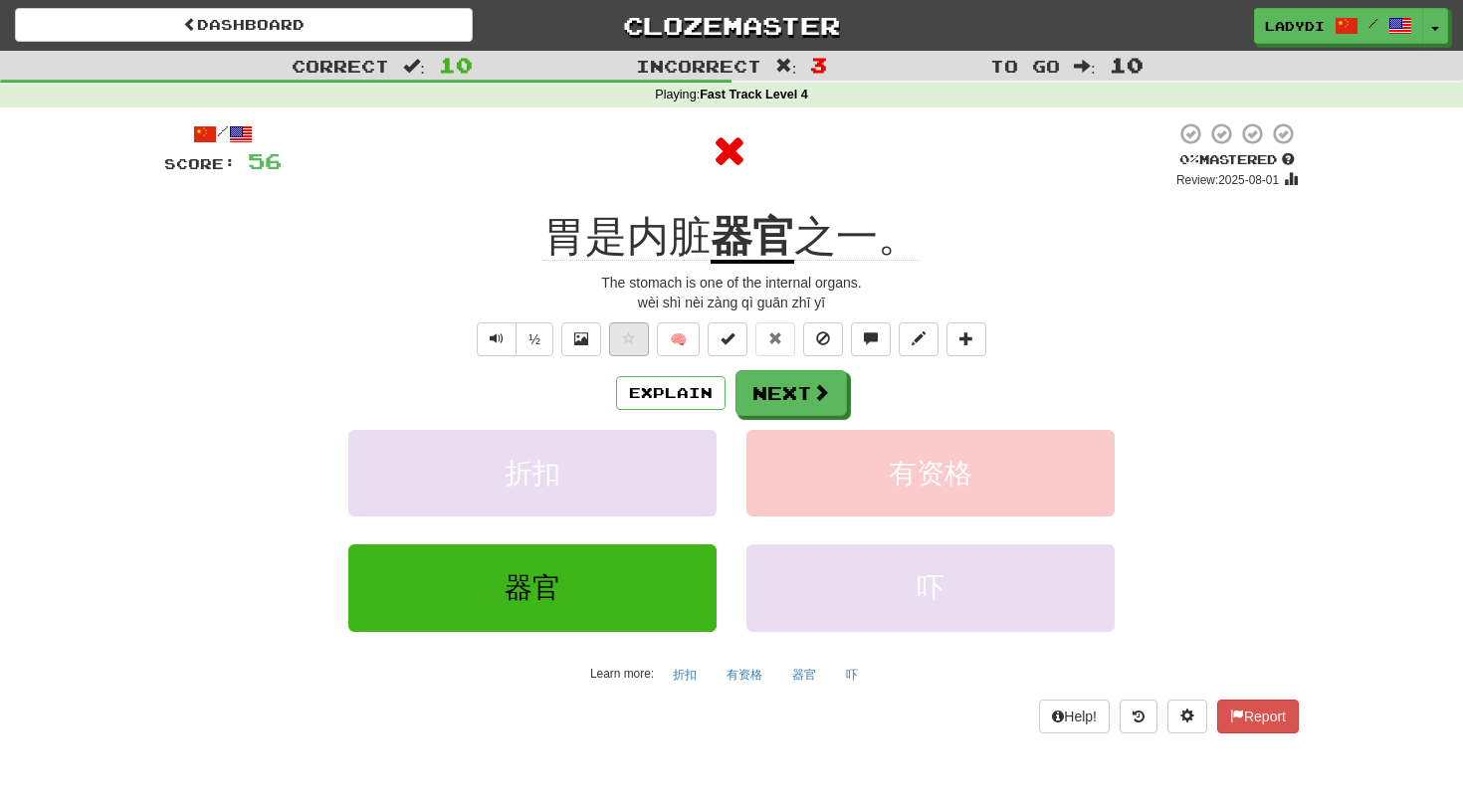click at bounding box center [629, 339] 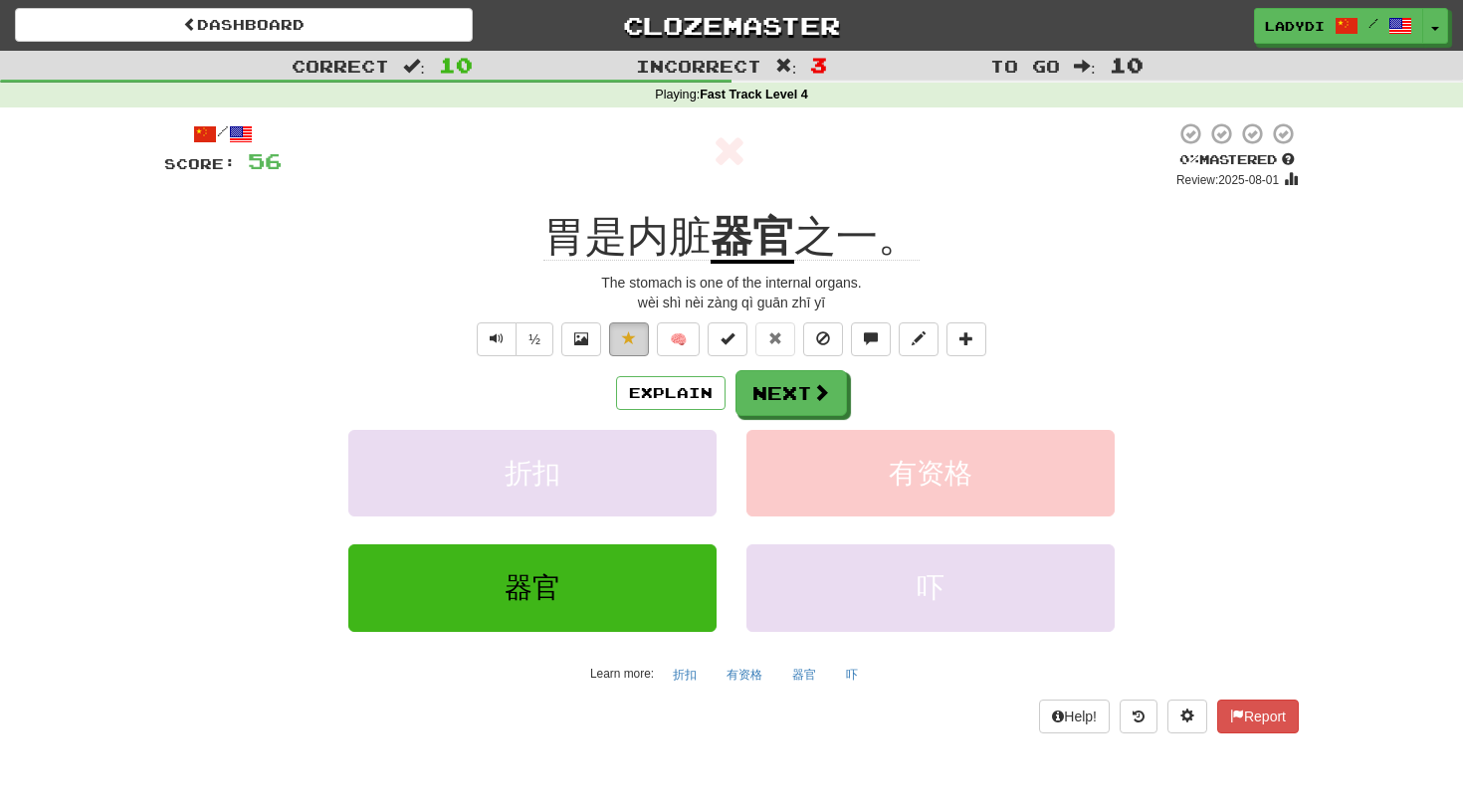 click at bounding box center [629, 339] 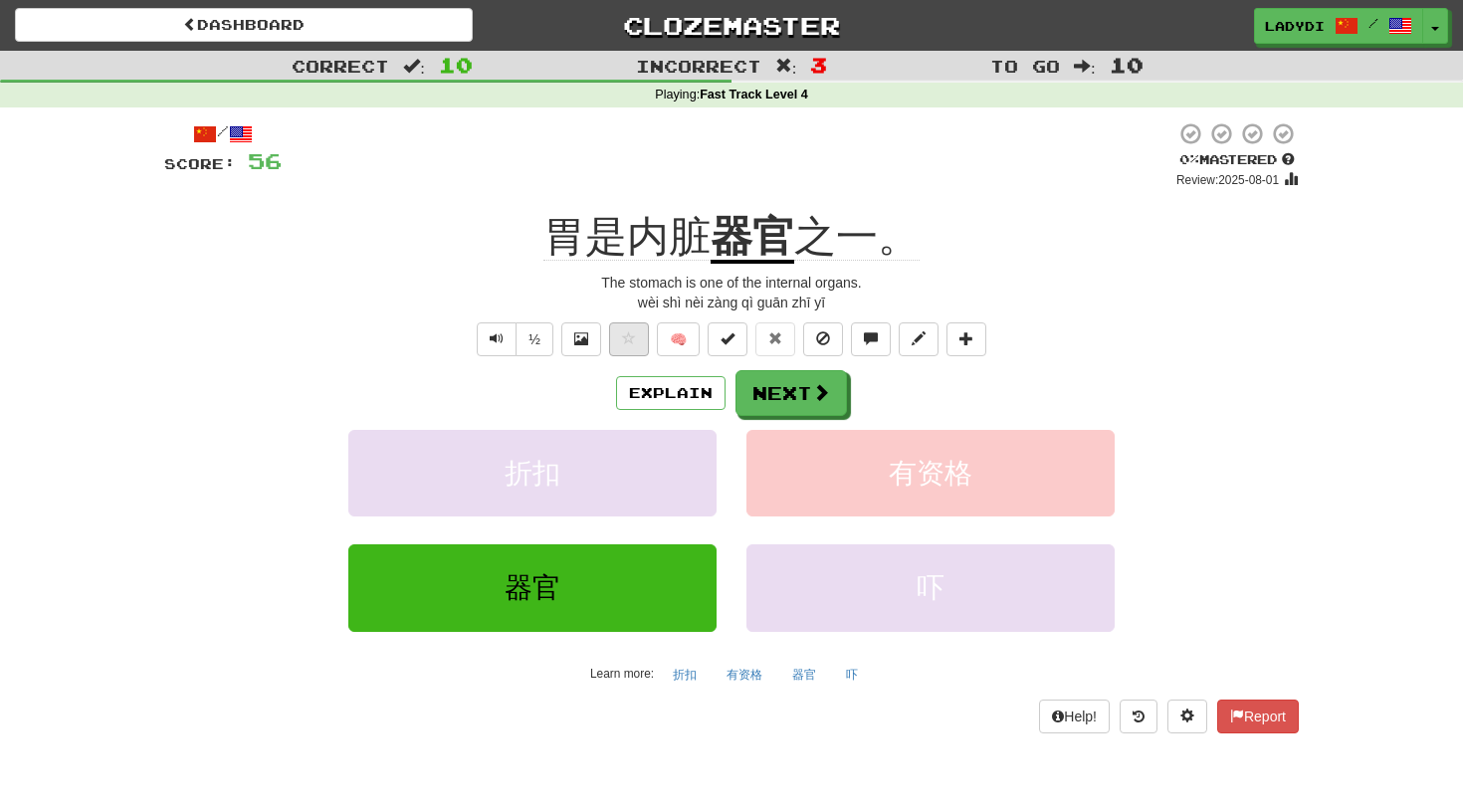 click at bounding box center (629, 338) 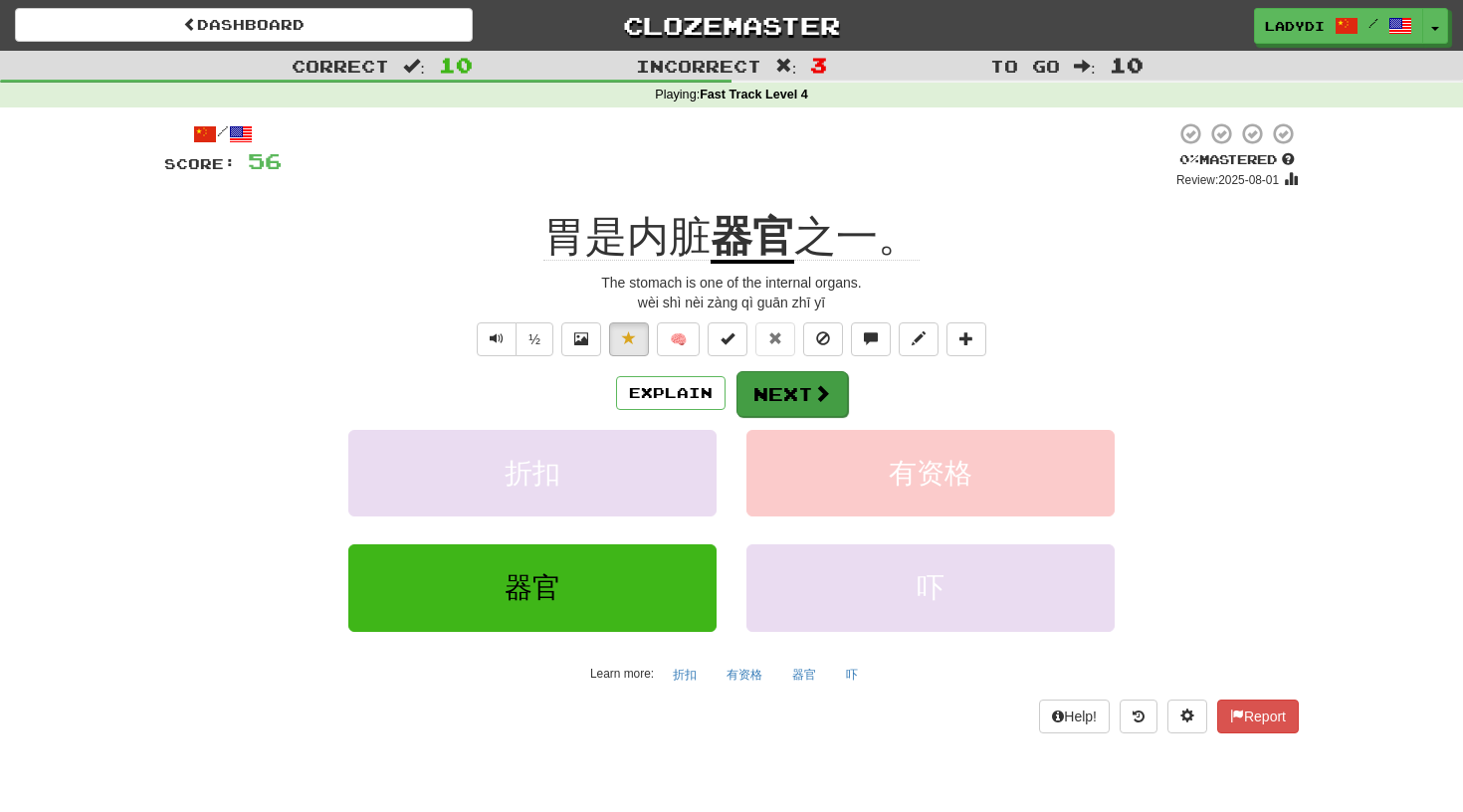 click on "Next" at bounding box center [792, 394] 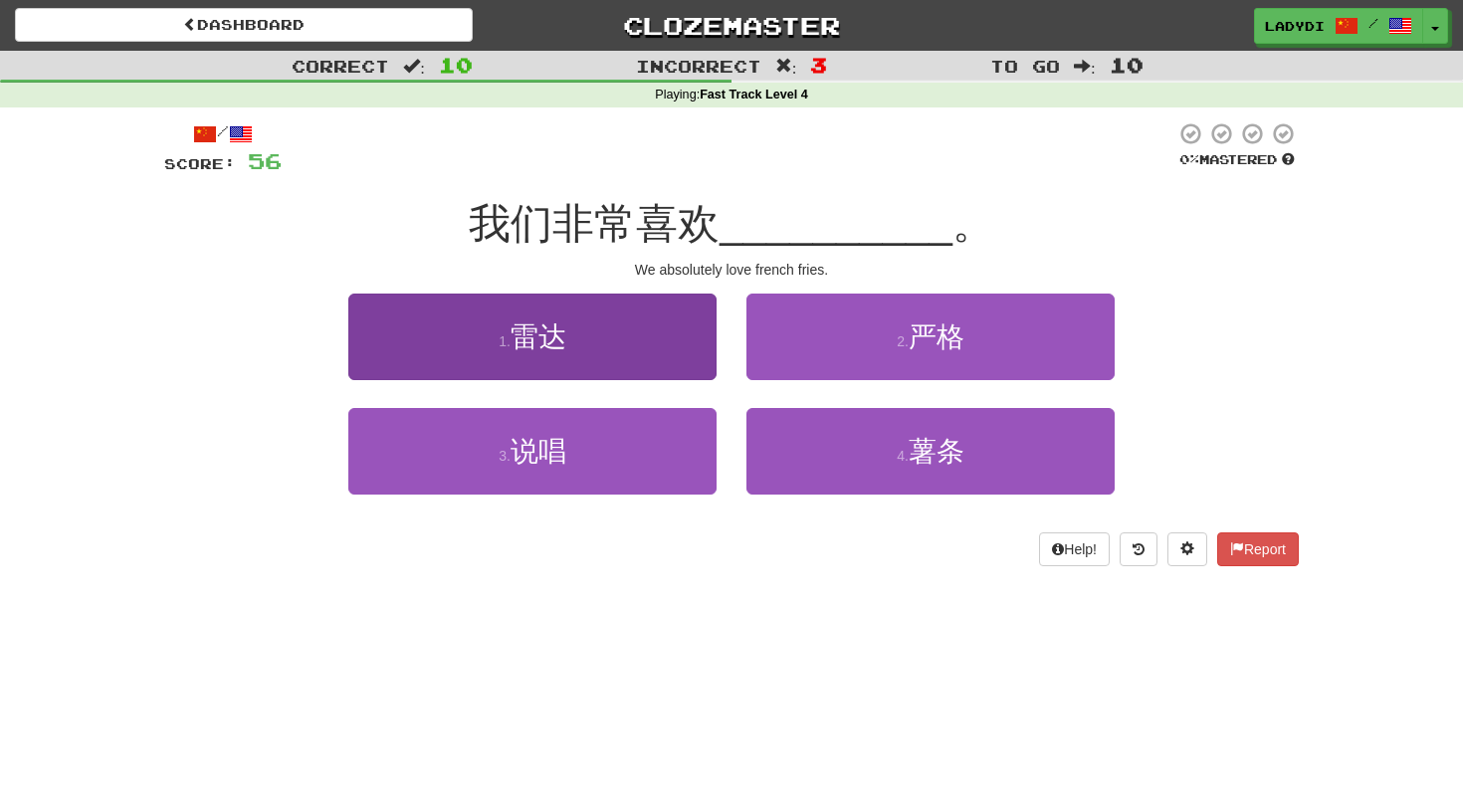 click on "1 .  雷达" at bounding box center (532, 336) 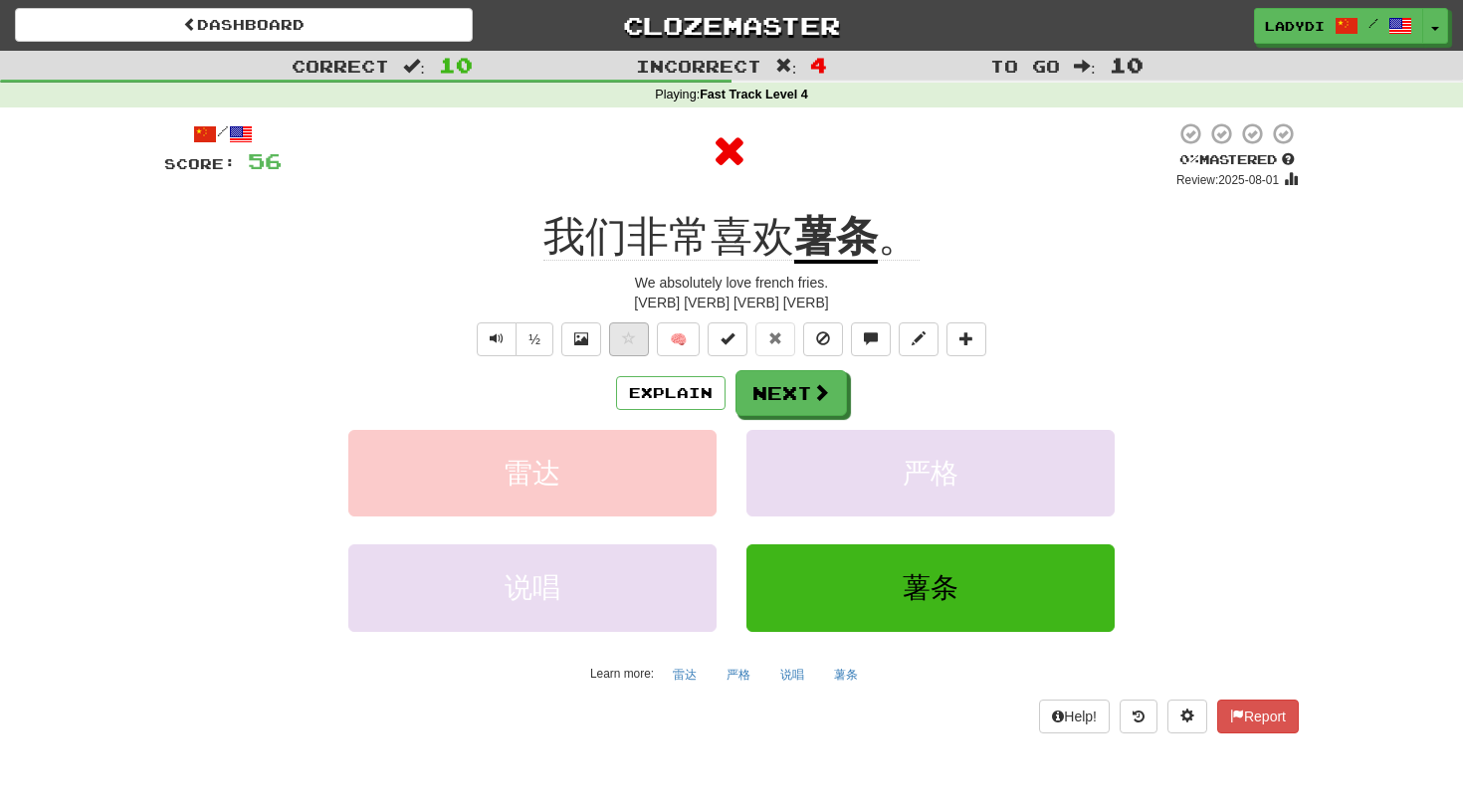 click at bounding box center (629, 339) 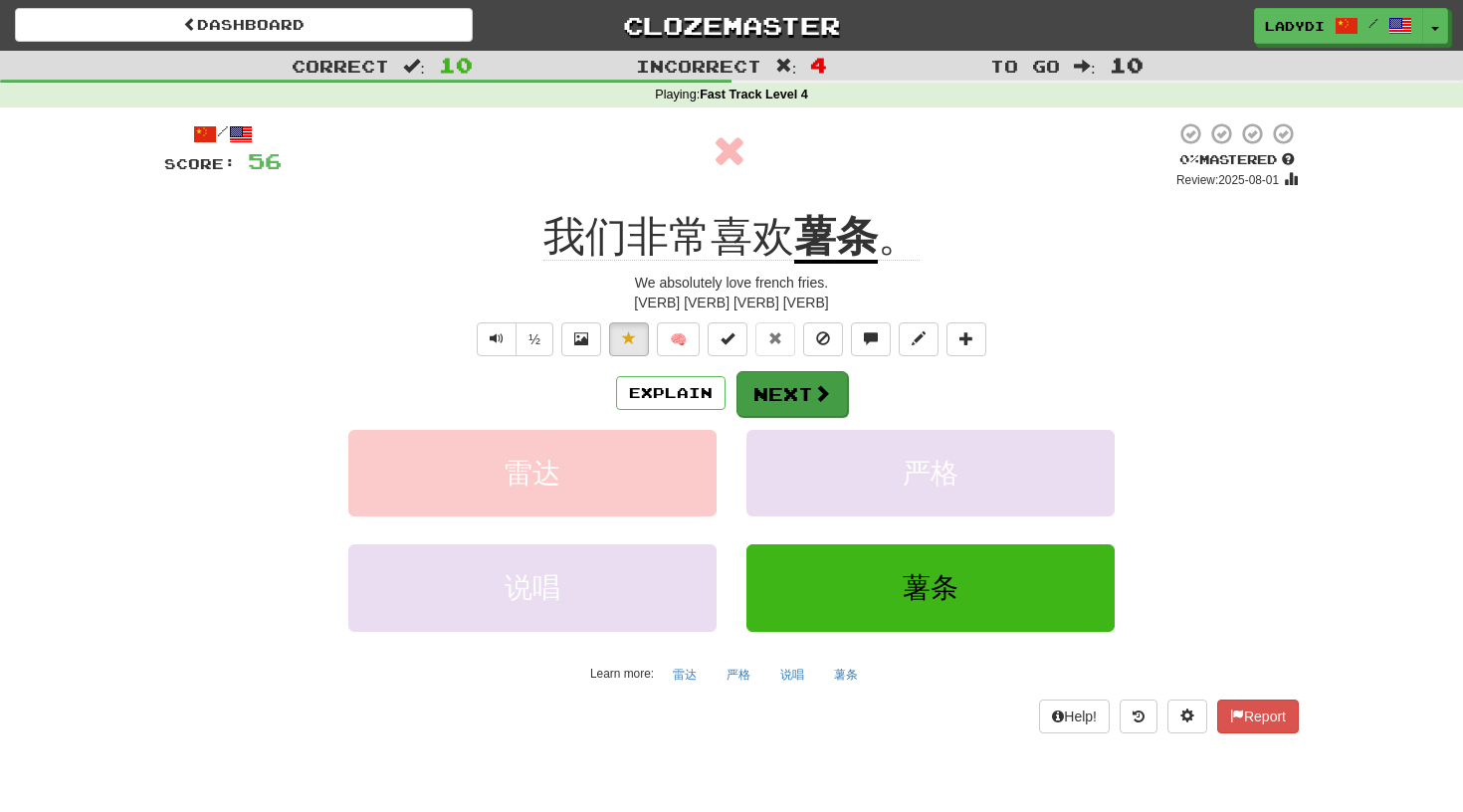 click on "Next" at bounding box center (792, 394) 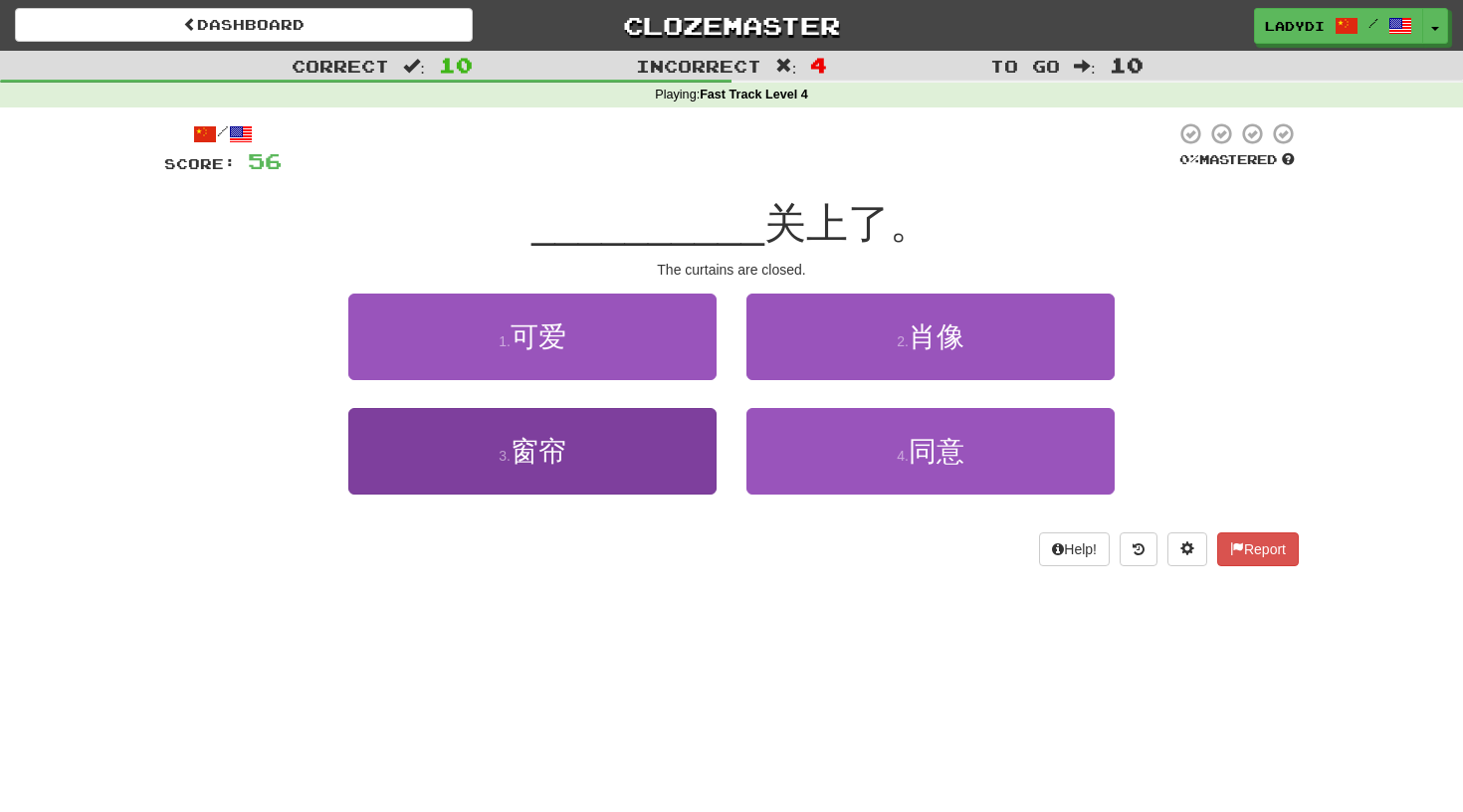 click on "3 .  窗帘" at bounding box center [532, 451] 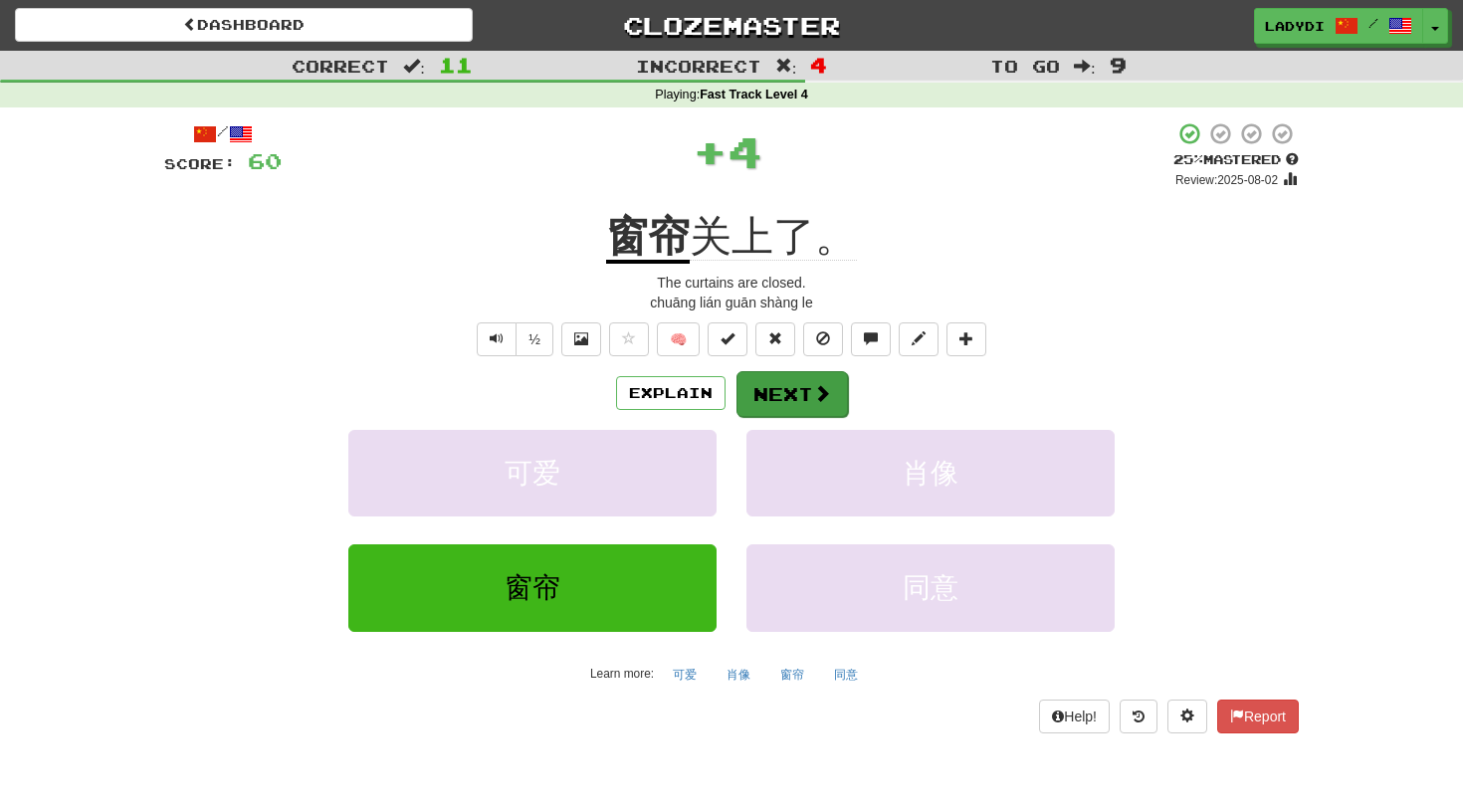 click on "Next" at bounding box center [792, 394] 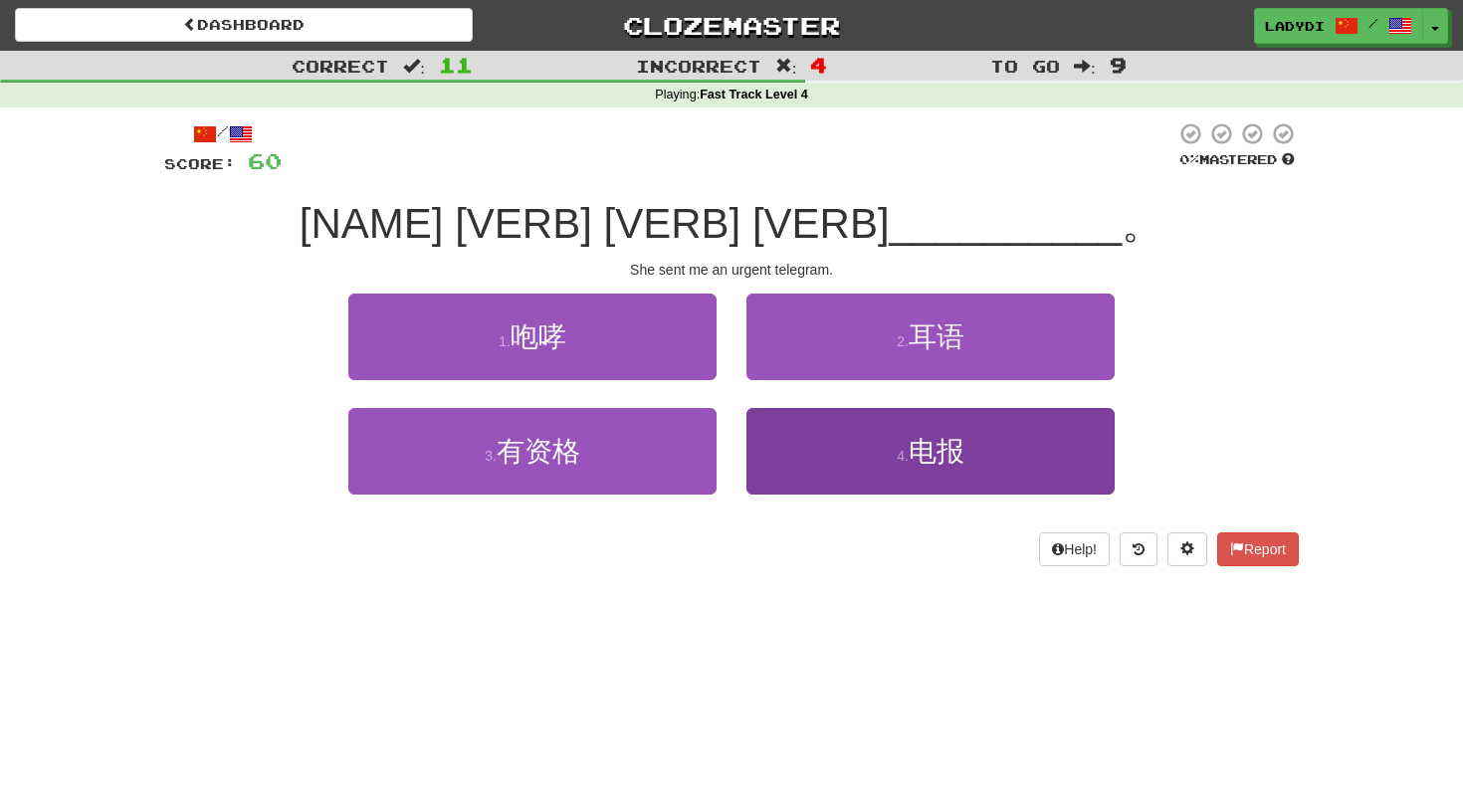 click on "4 .  电报" at bounding box center (931, 451) 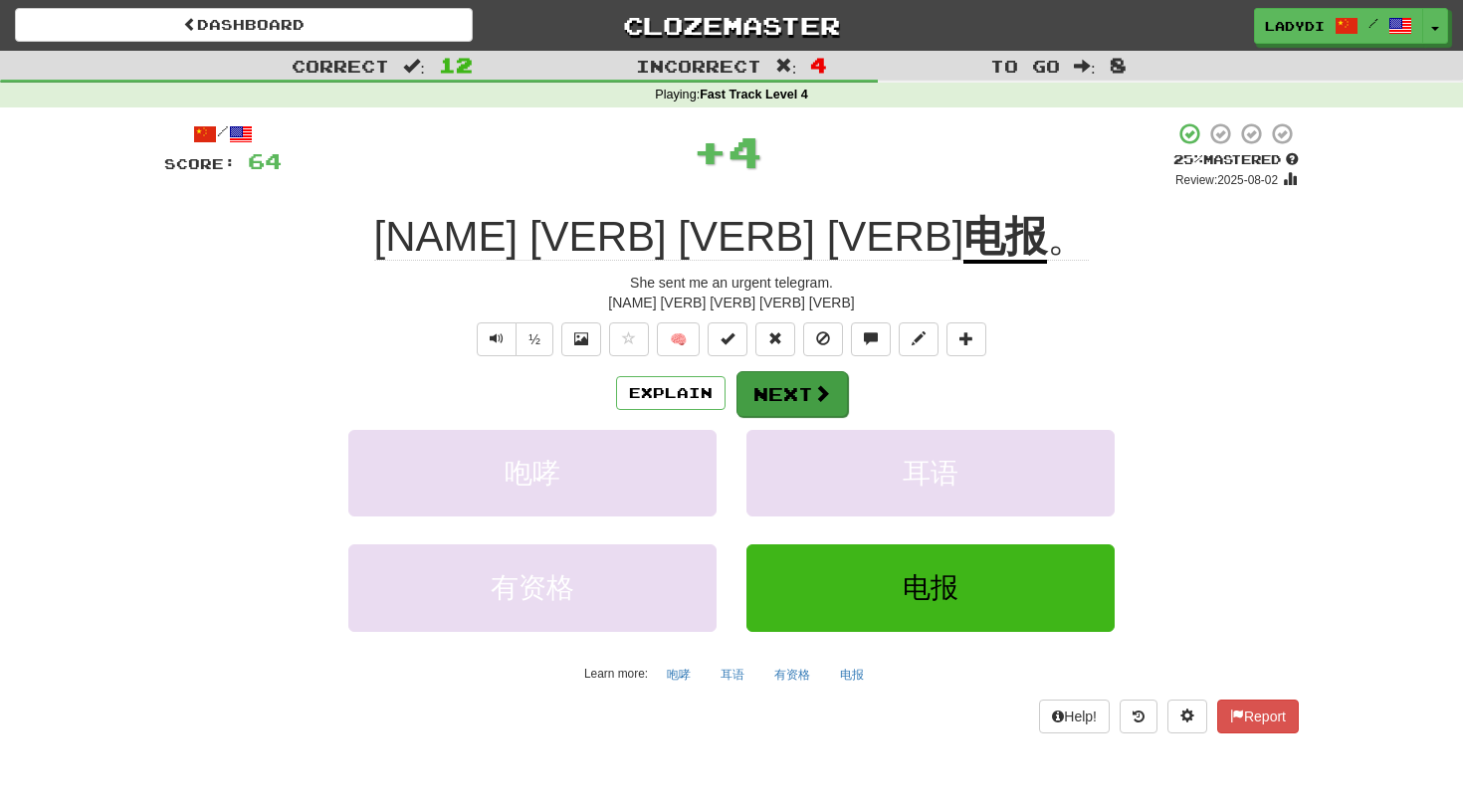 click on "Next" at bounding box center (792, 394) 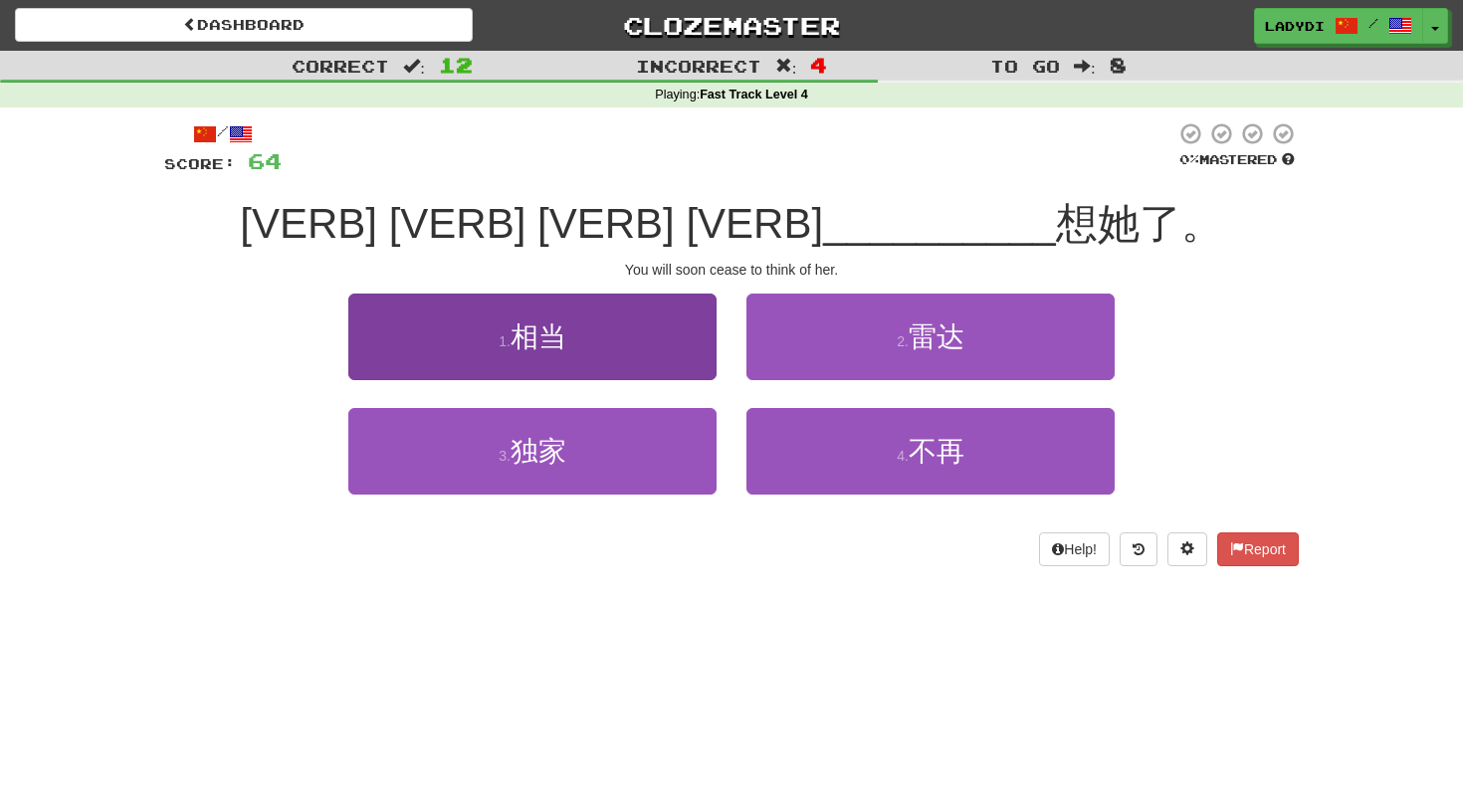 click on "1 .  相当" at bounding box center [532, 336] 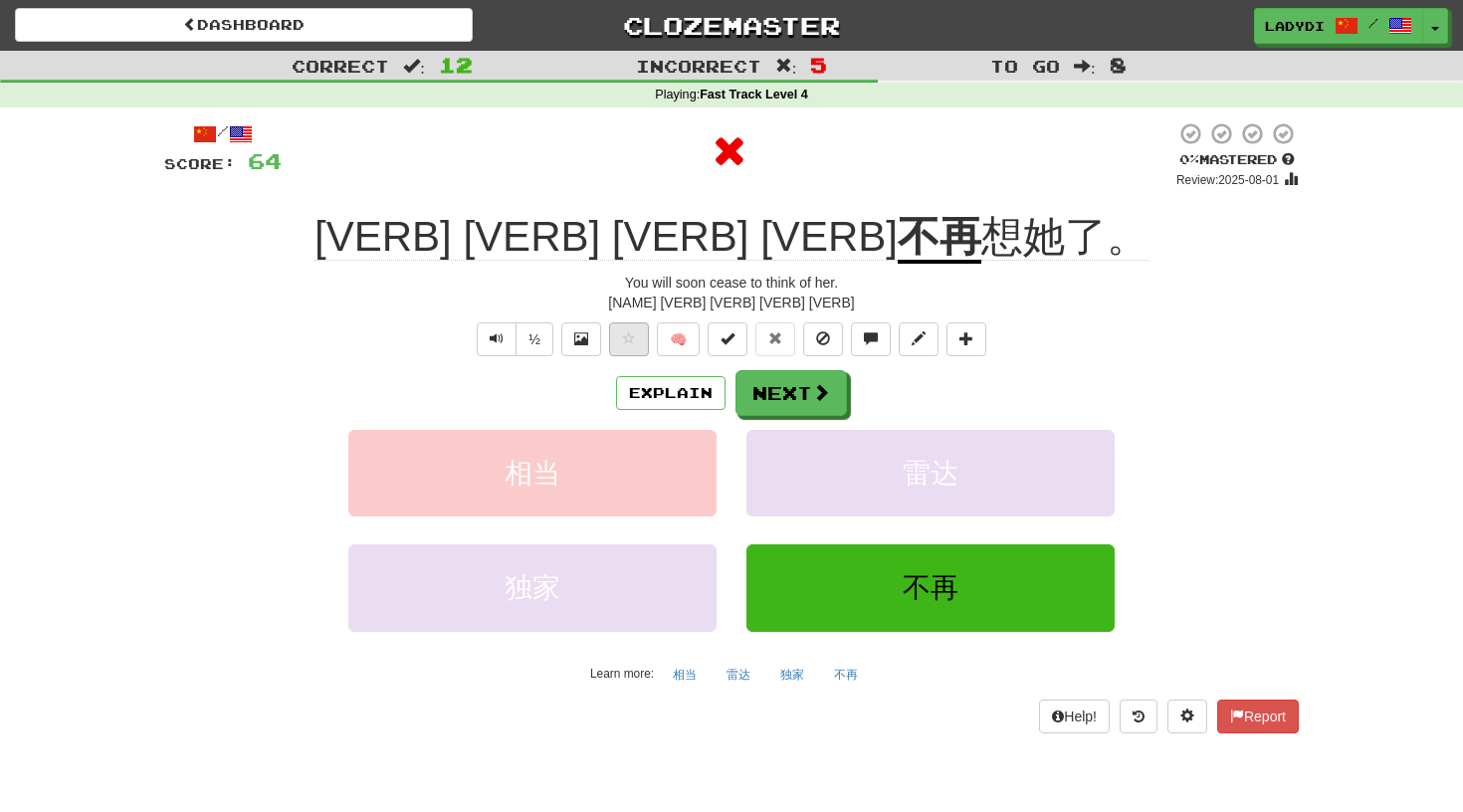 click at bounding box center [629, 339] 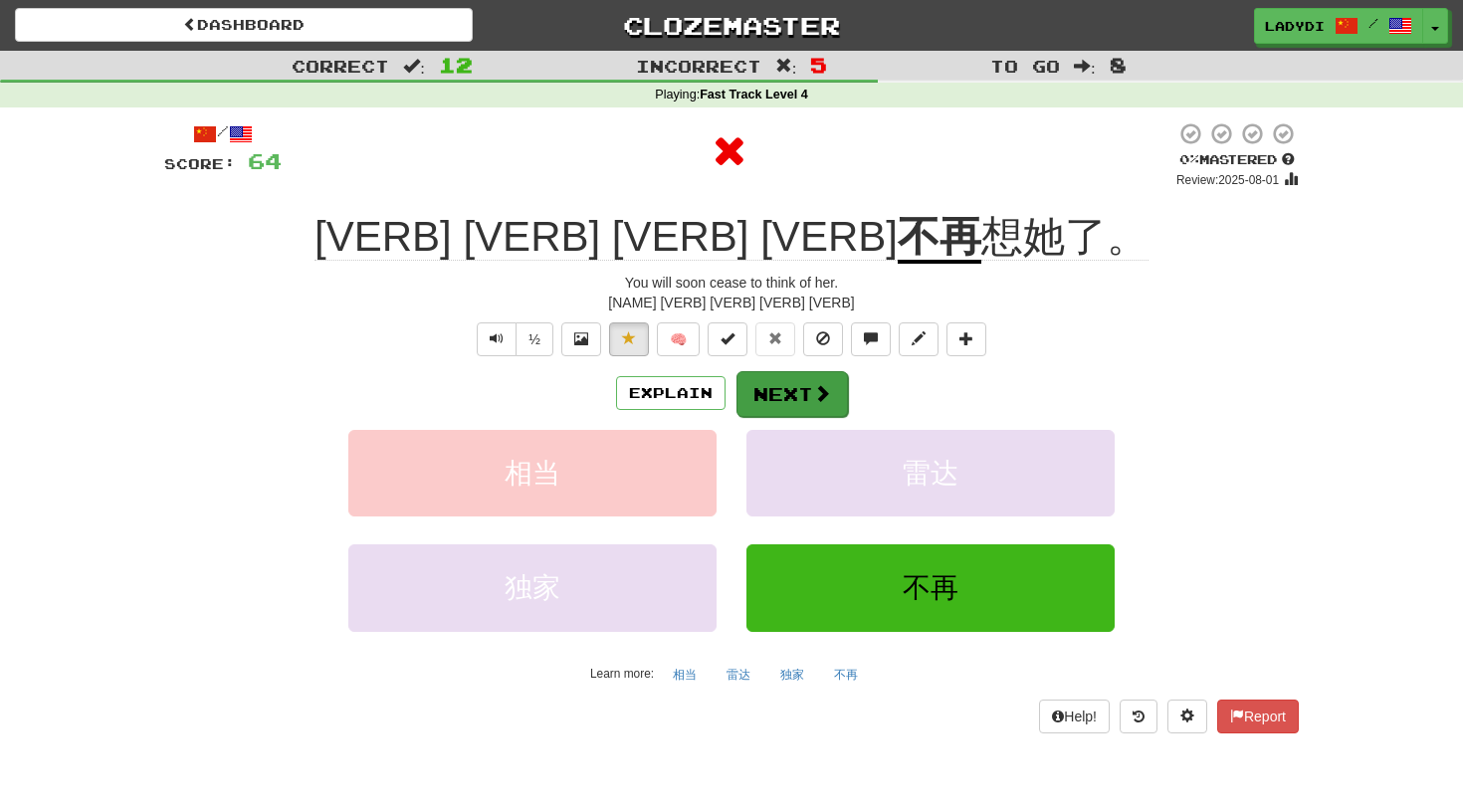 click on "Next" at bounding box center [792, 394] 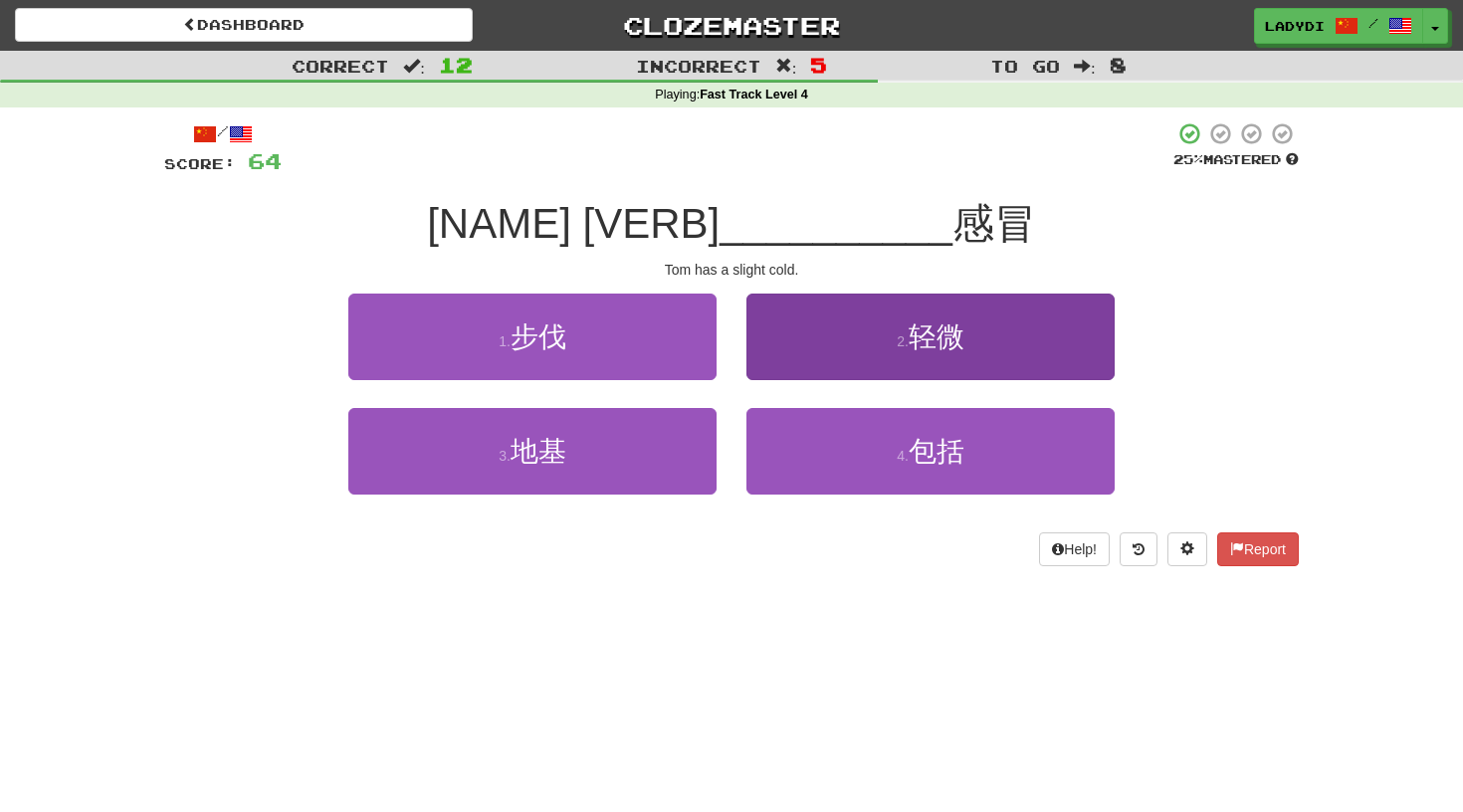 click on "2 .  轻微" at bounding box center (931, 336) 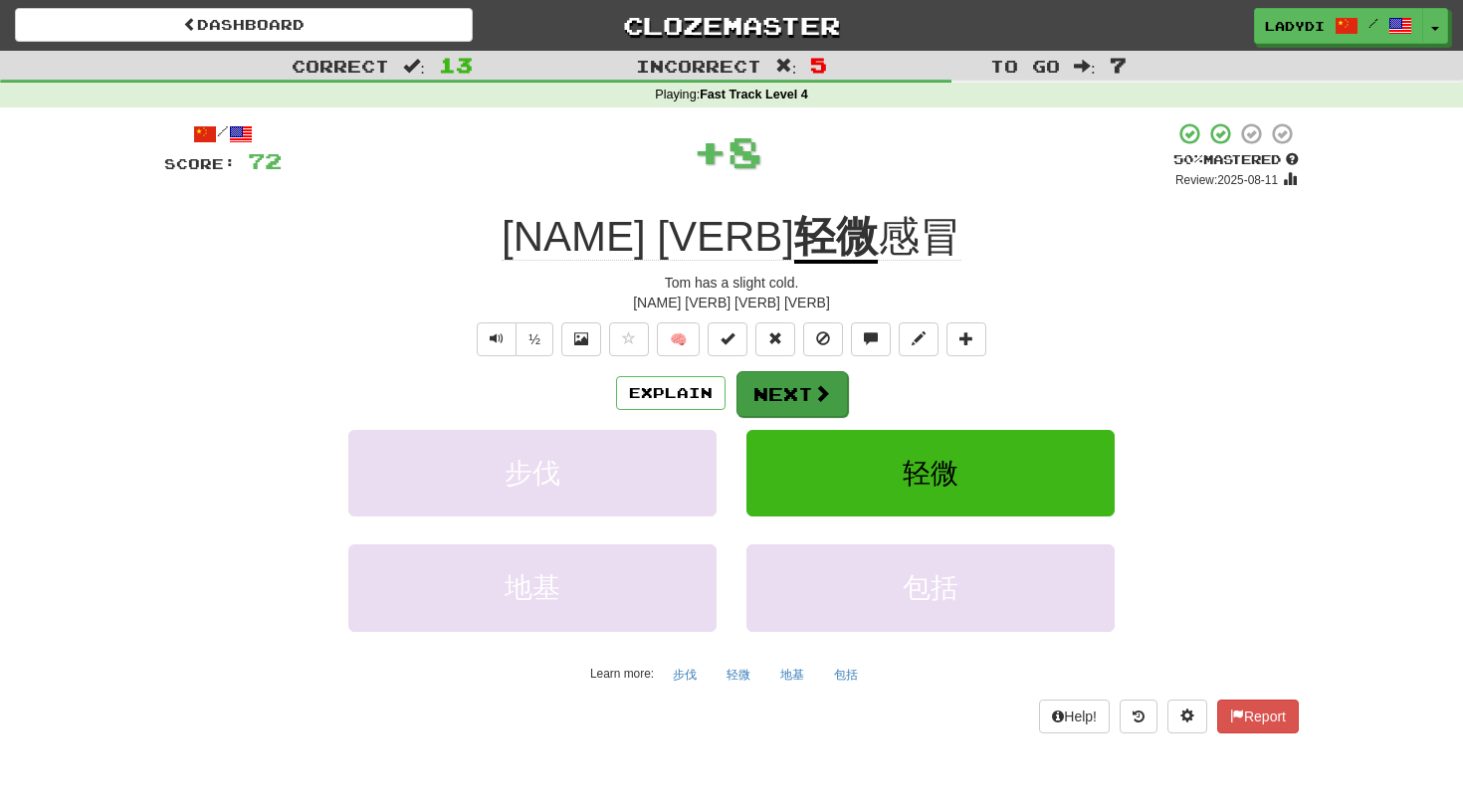 click on "Next" at bounding box center [792, 394] 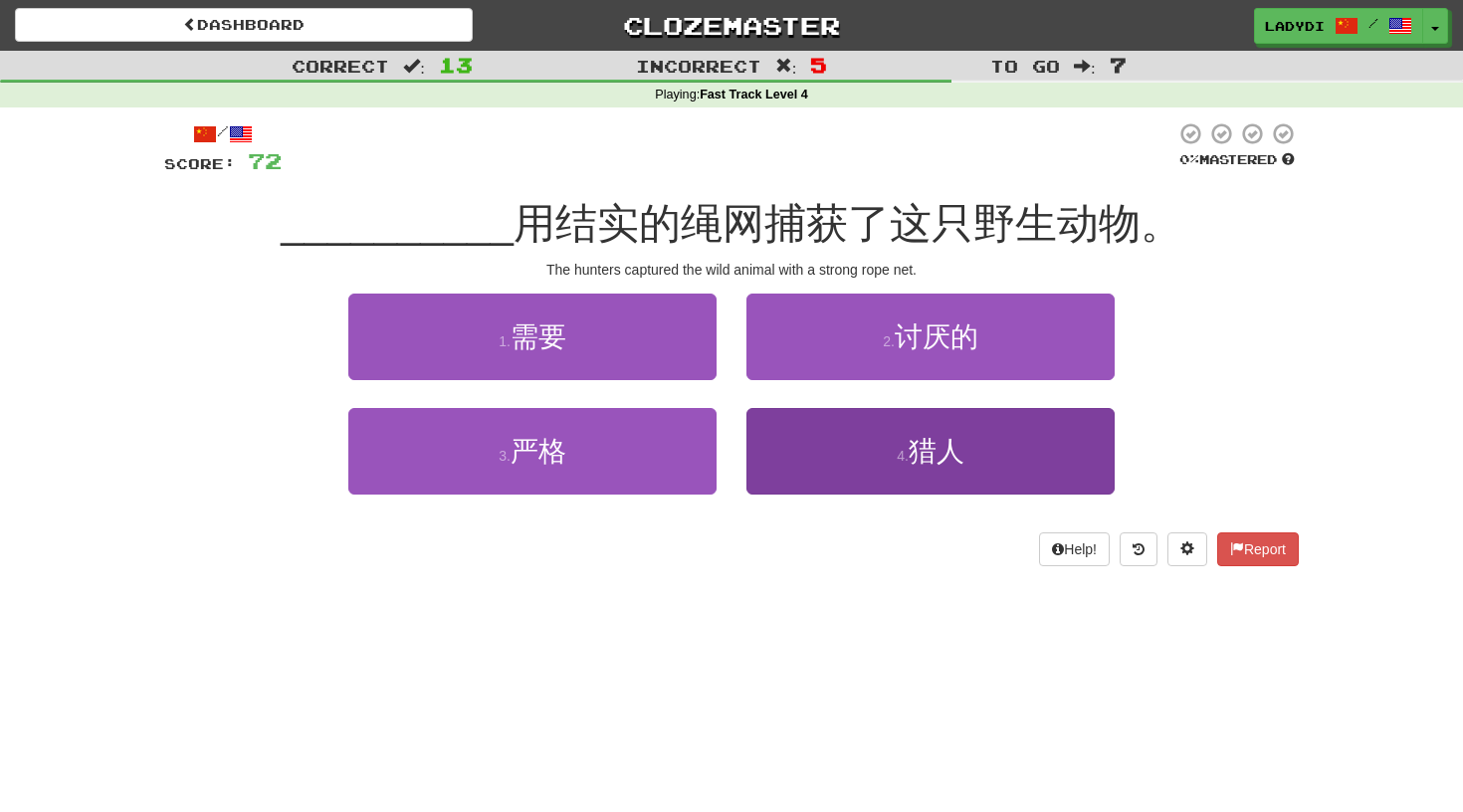click on "4 .  猎人" at bounding box center [931, 451] 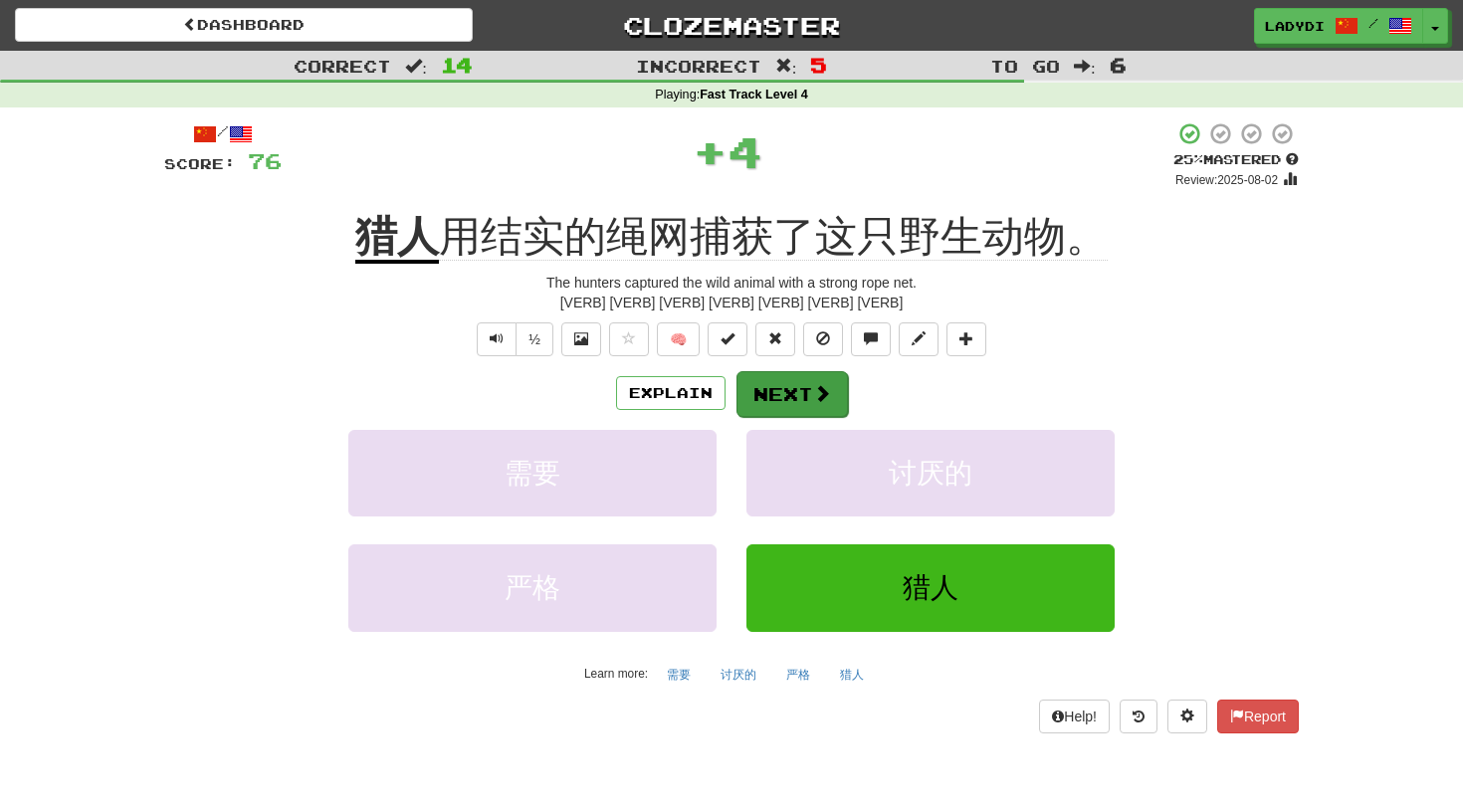 click on "Next" at bounding box center [792, 394] 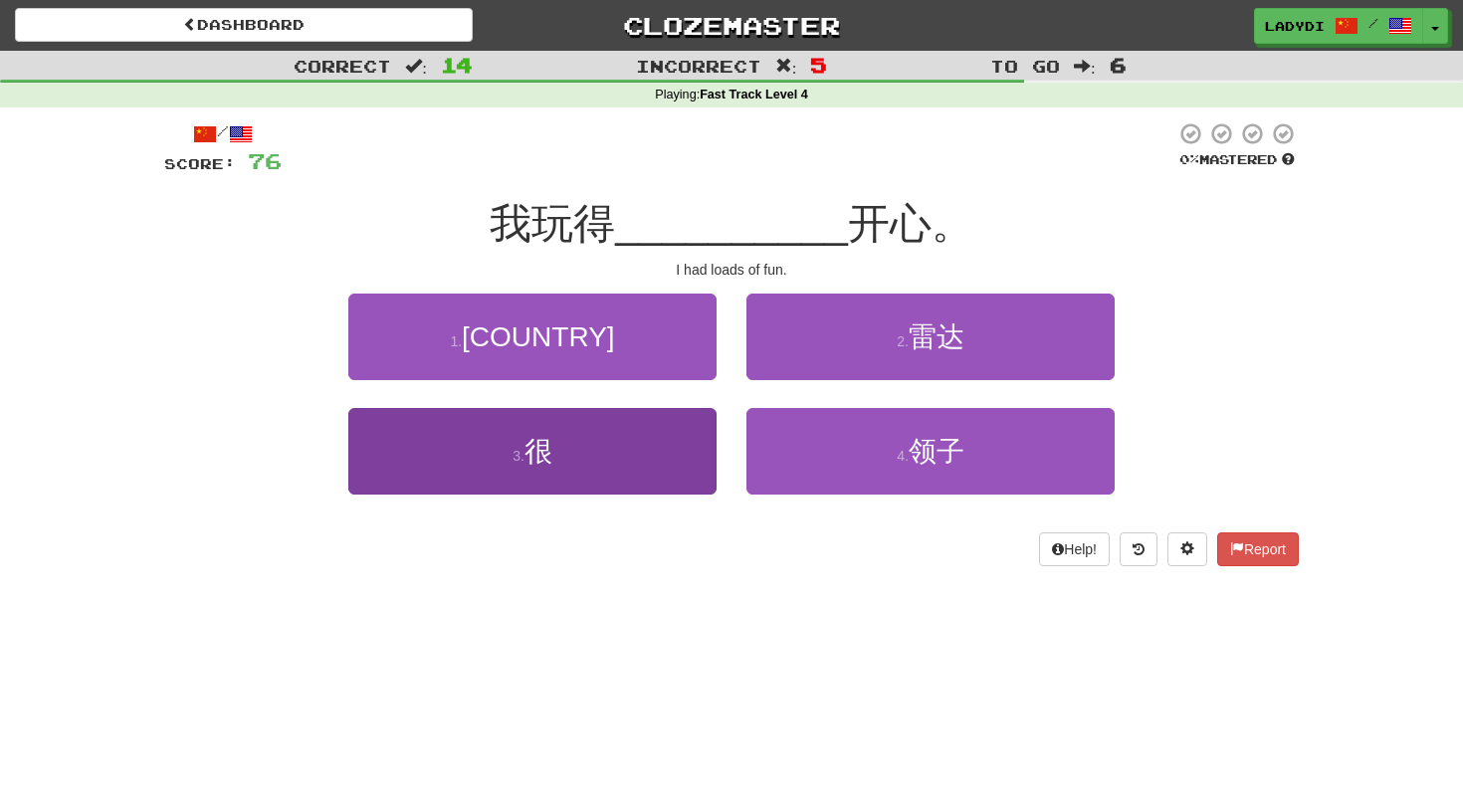click on "3 .  很" at bounding box center [532, 451] 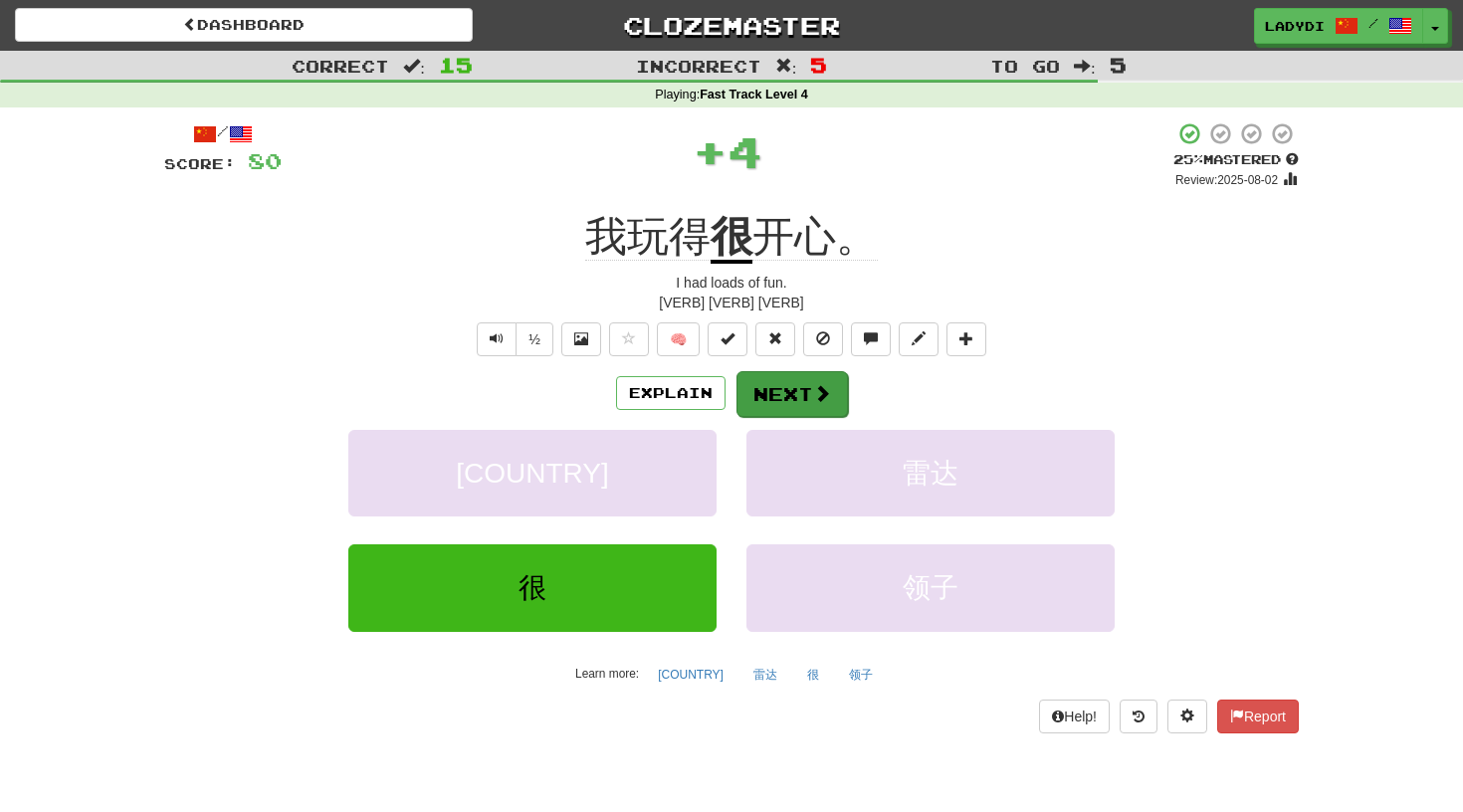 click on "Next" at bounding box center [792, 394] 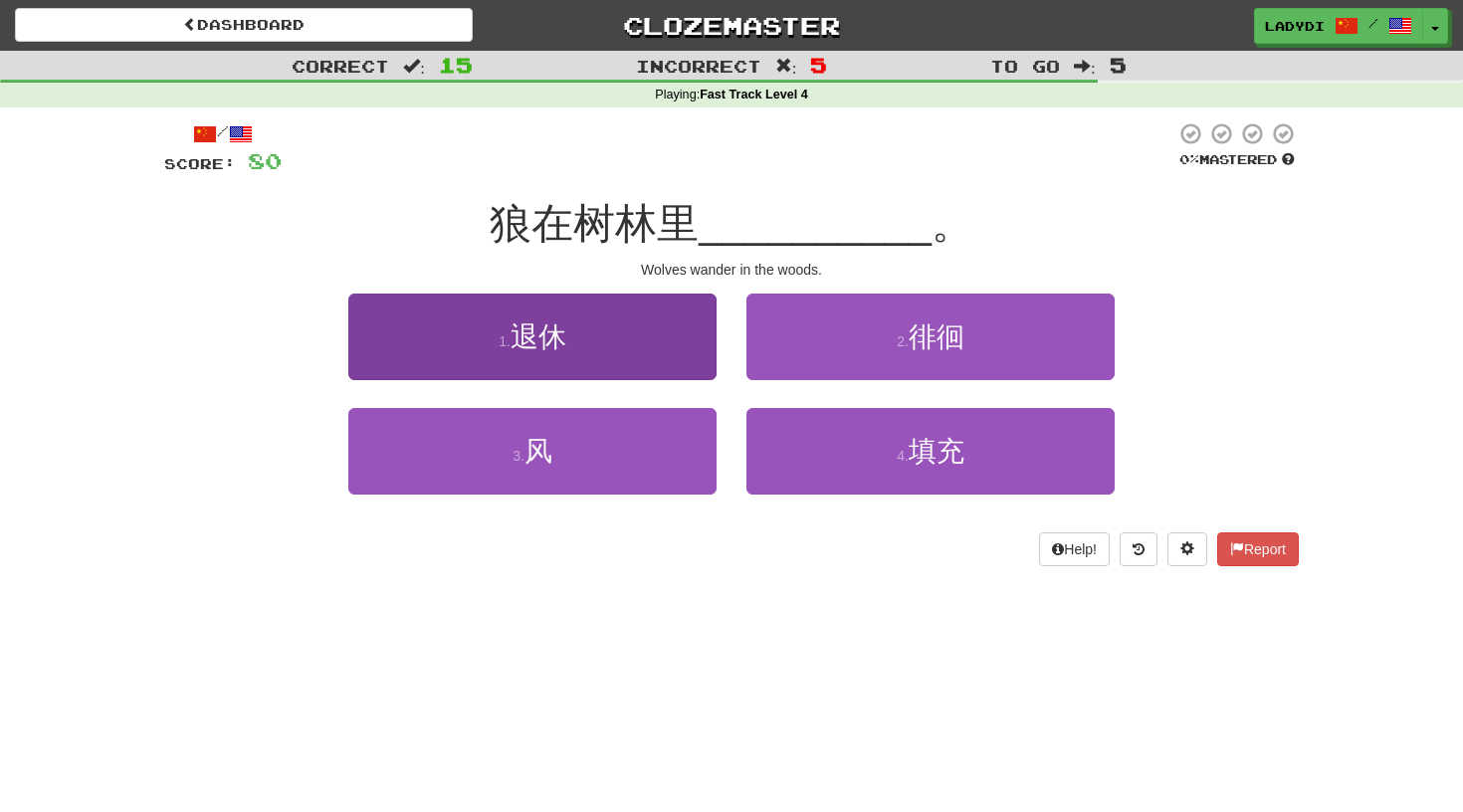 click on "1 .  退休" at bounding box center (532, 336) 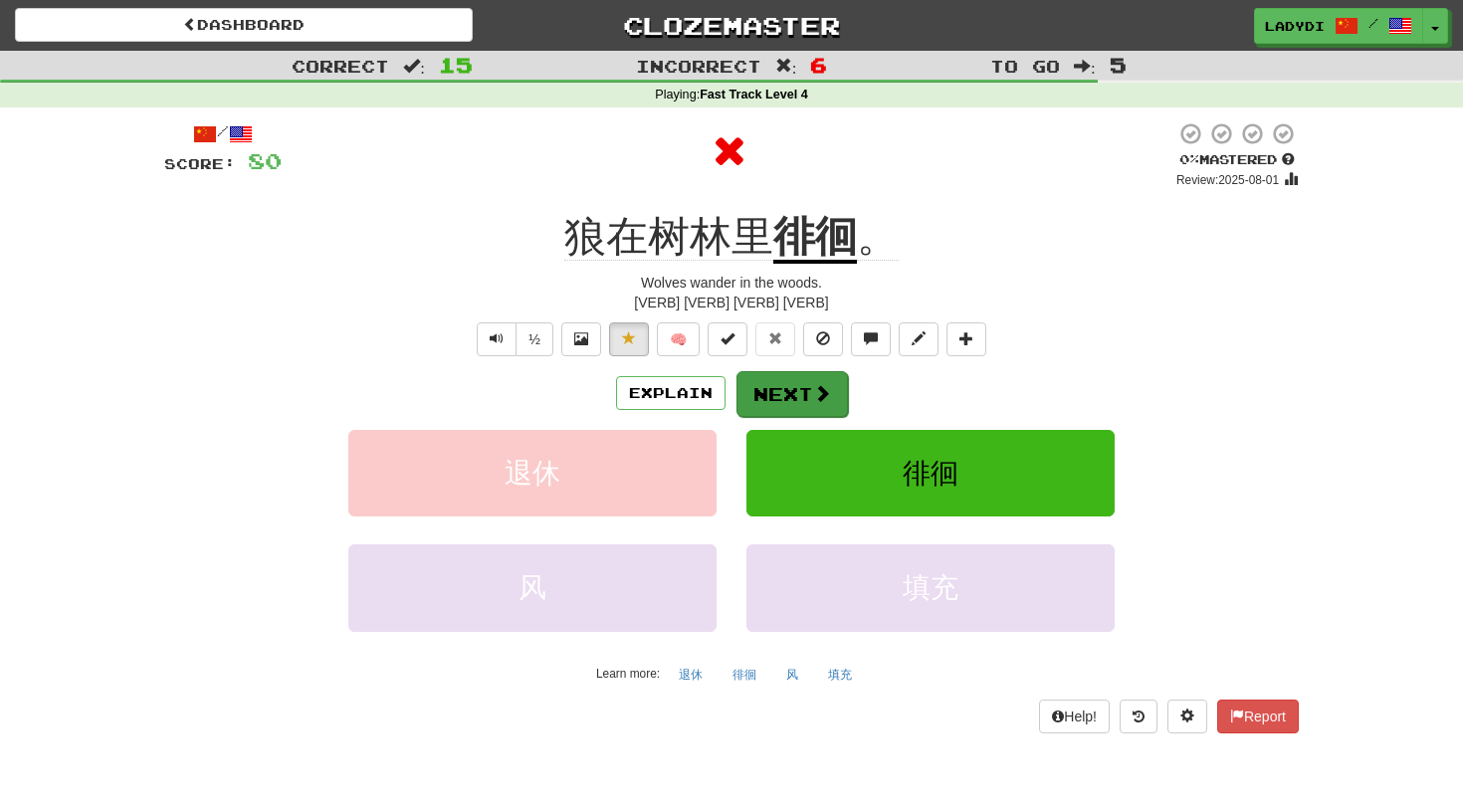 click on "Next" at bounding box center (792, 394) 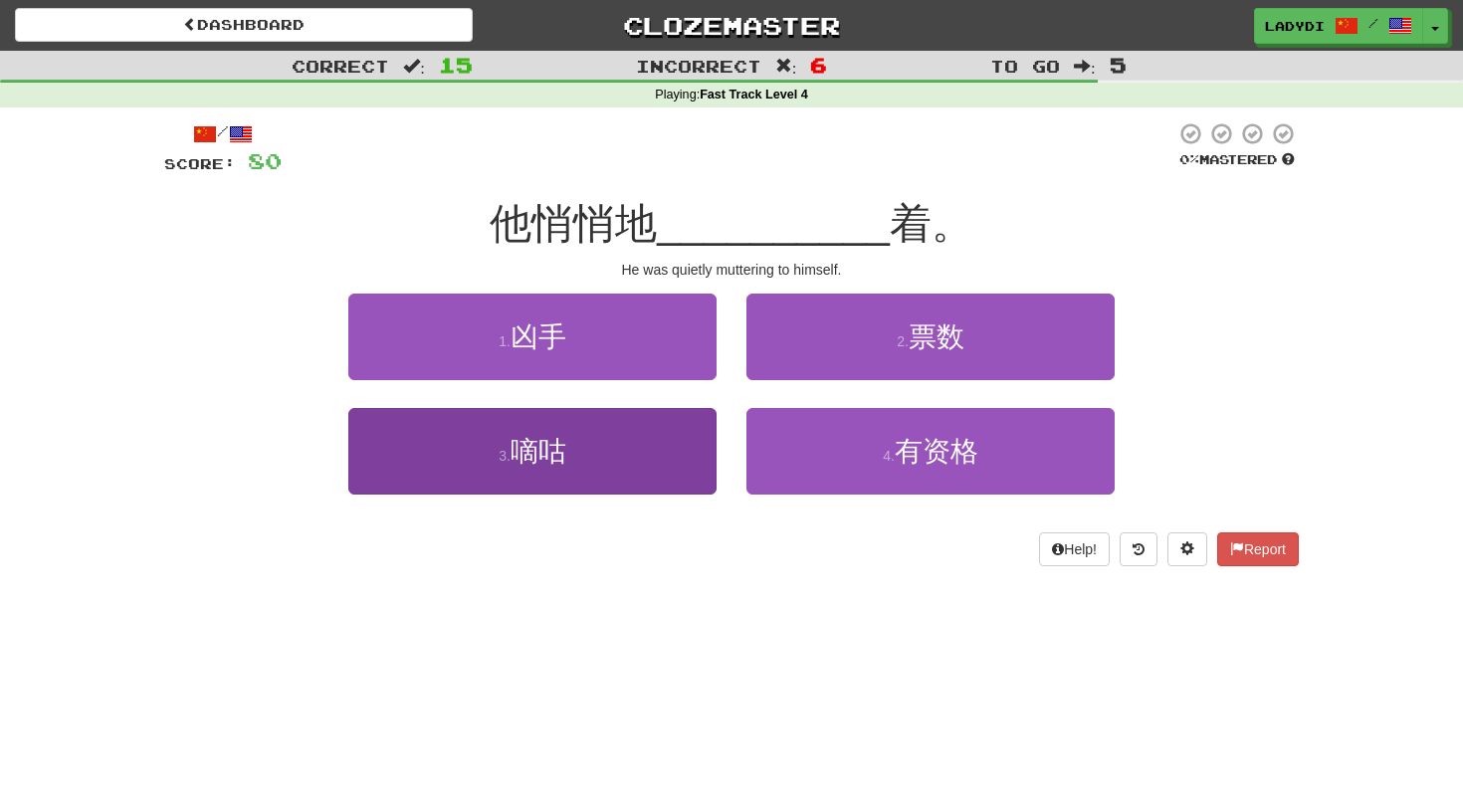 click on "3 .  嘀咕" at bounding box center [532, 451] 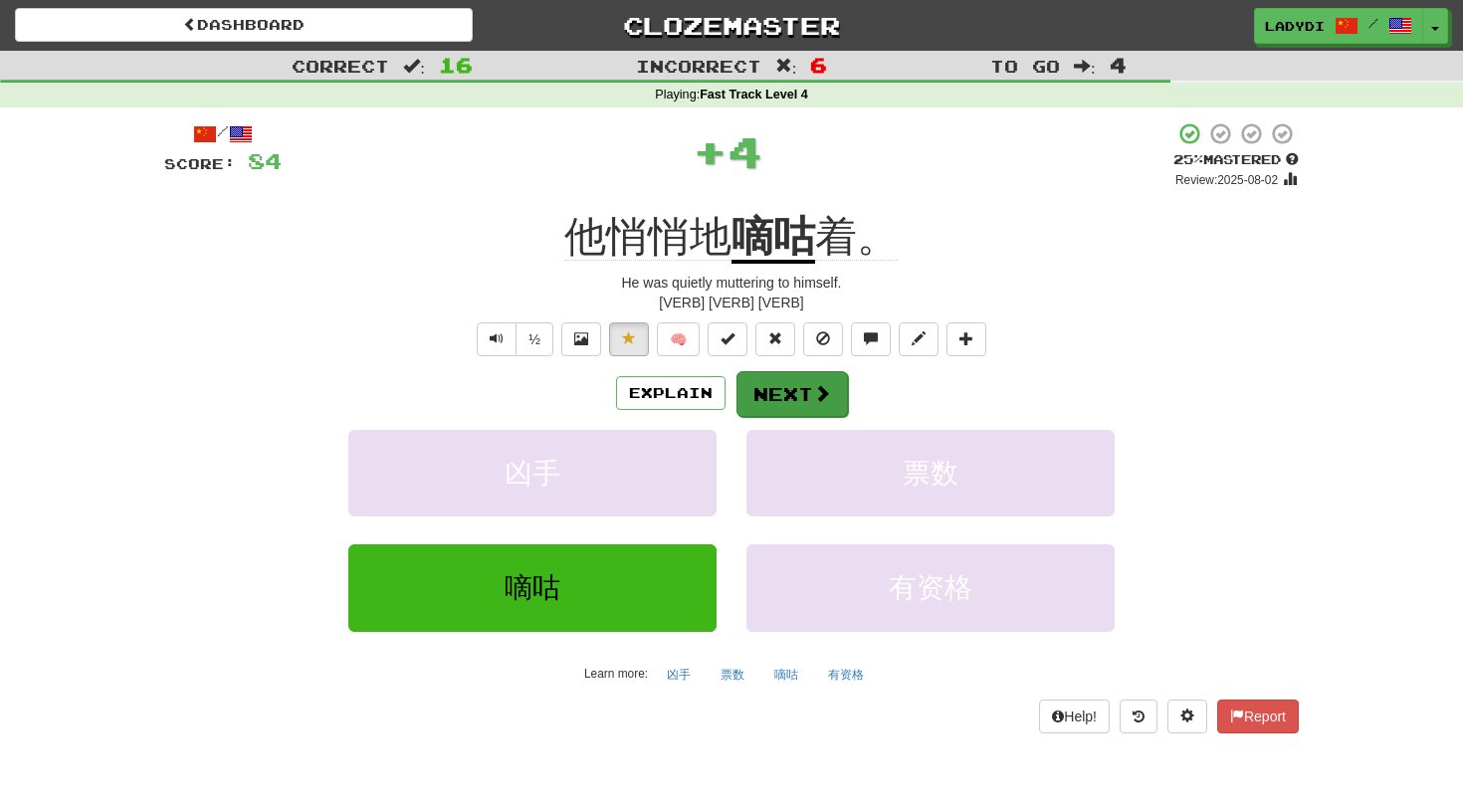 click on "Next" at bounding box center [792, 394] 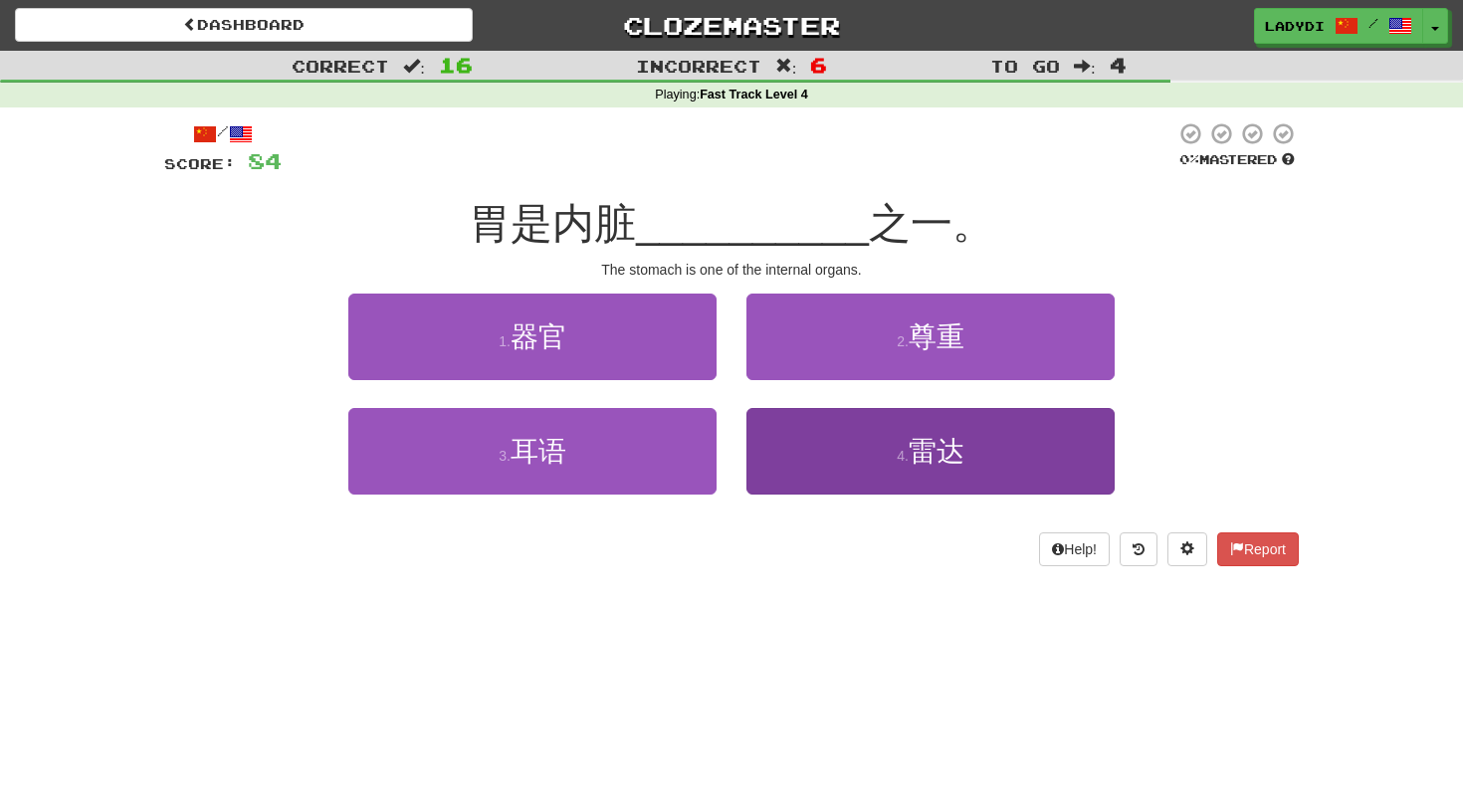 click on "4 .  雷达" at bounding box center (931, 451) 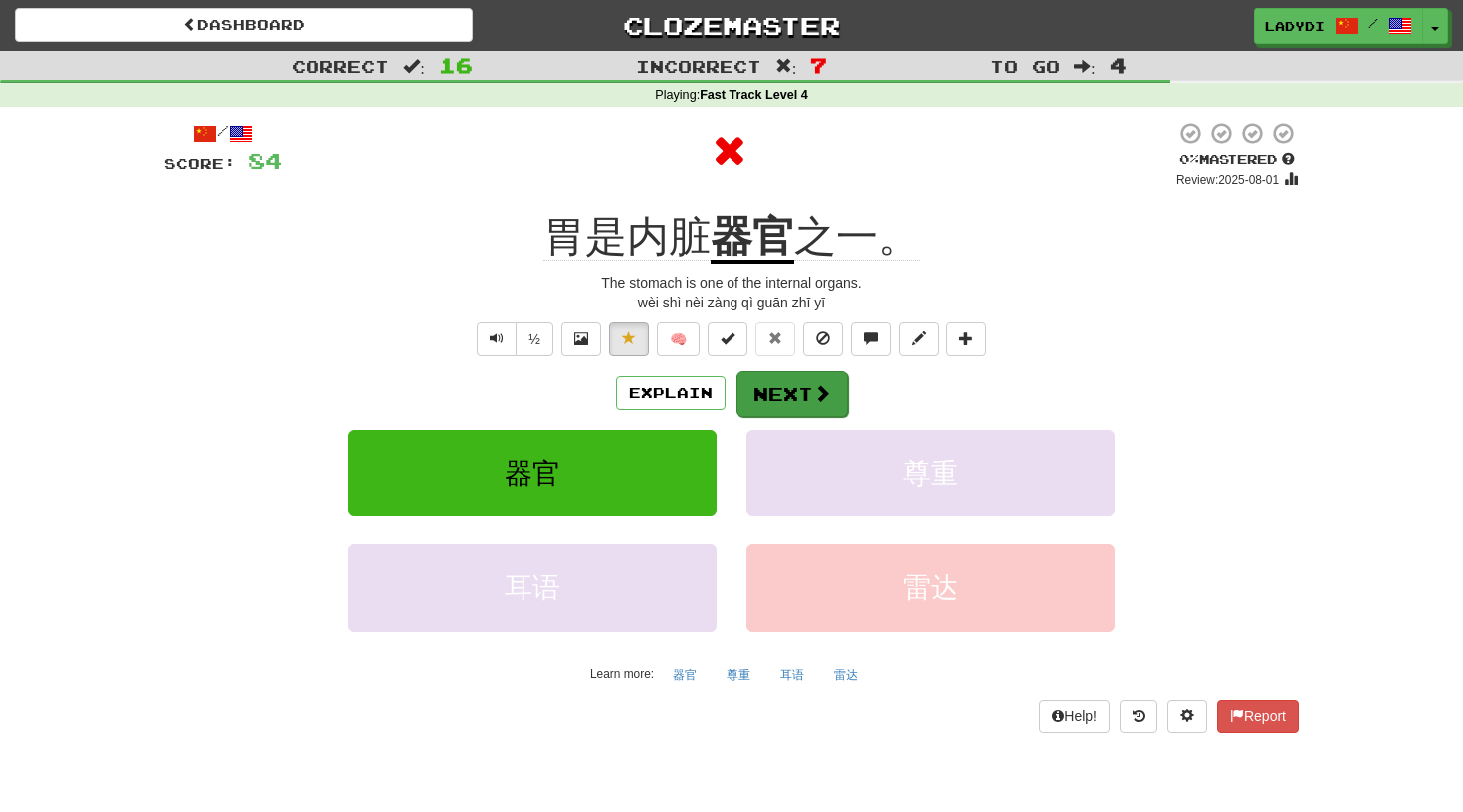 click on "Next" at bounding box center [792, 394] 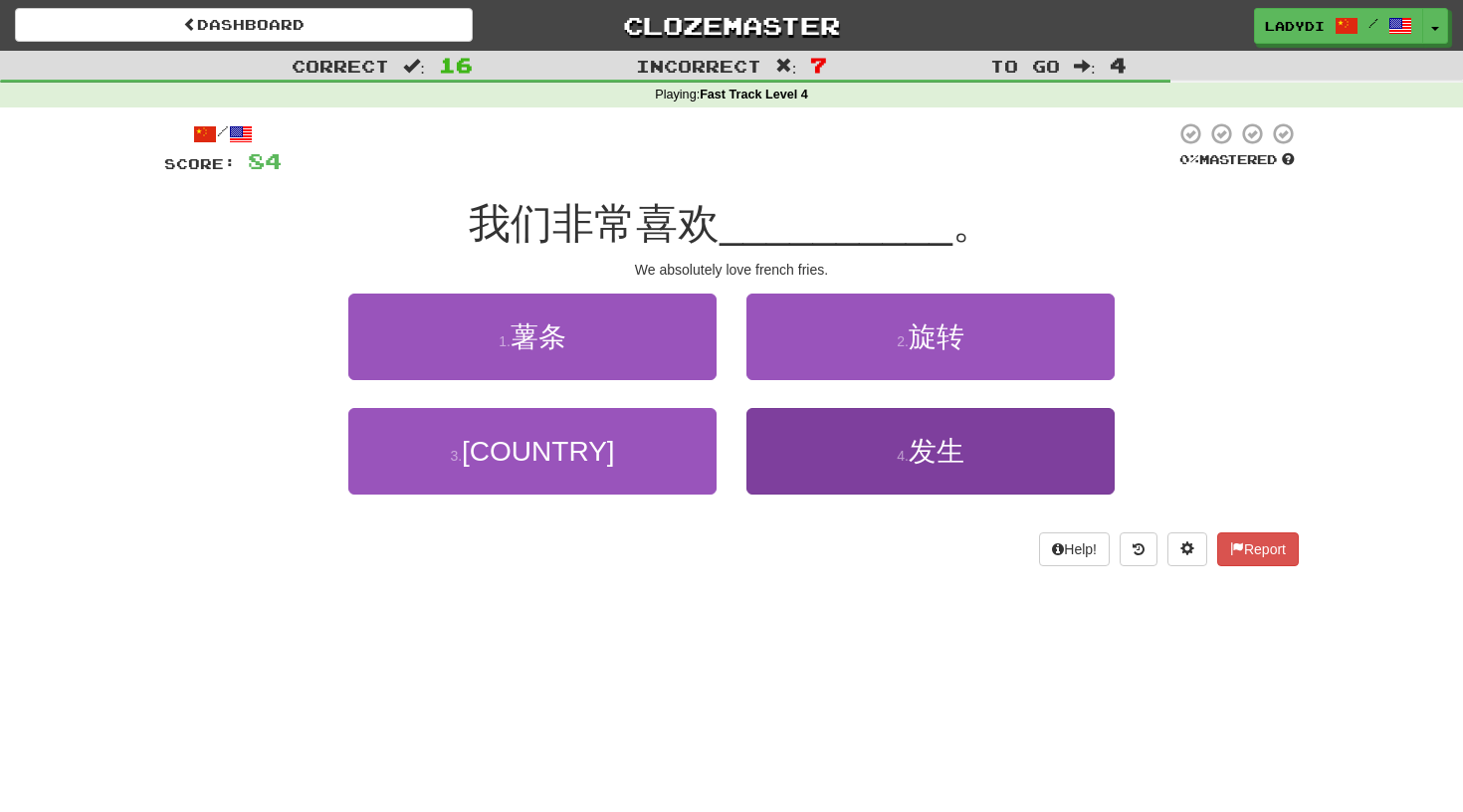 click on "4 .  发生" at bounding box center (931, 451) 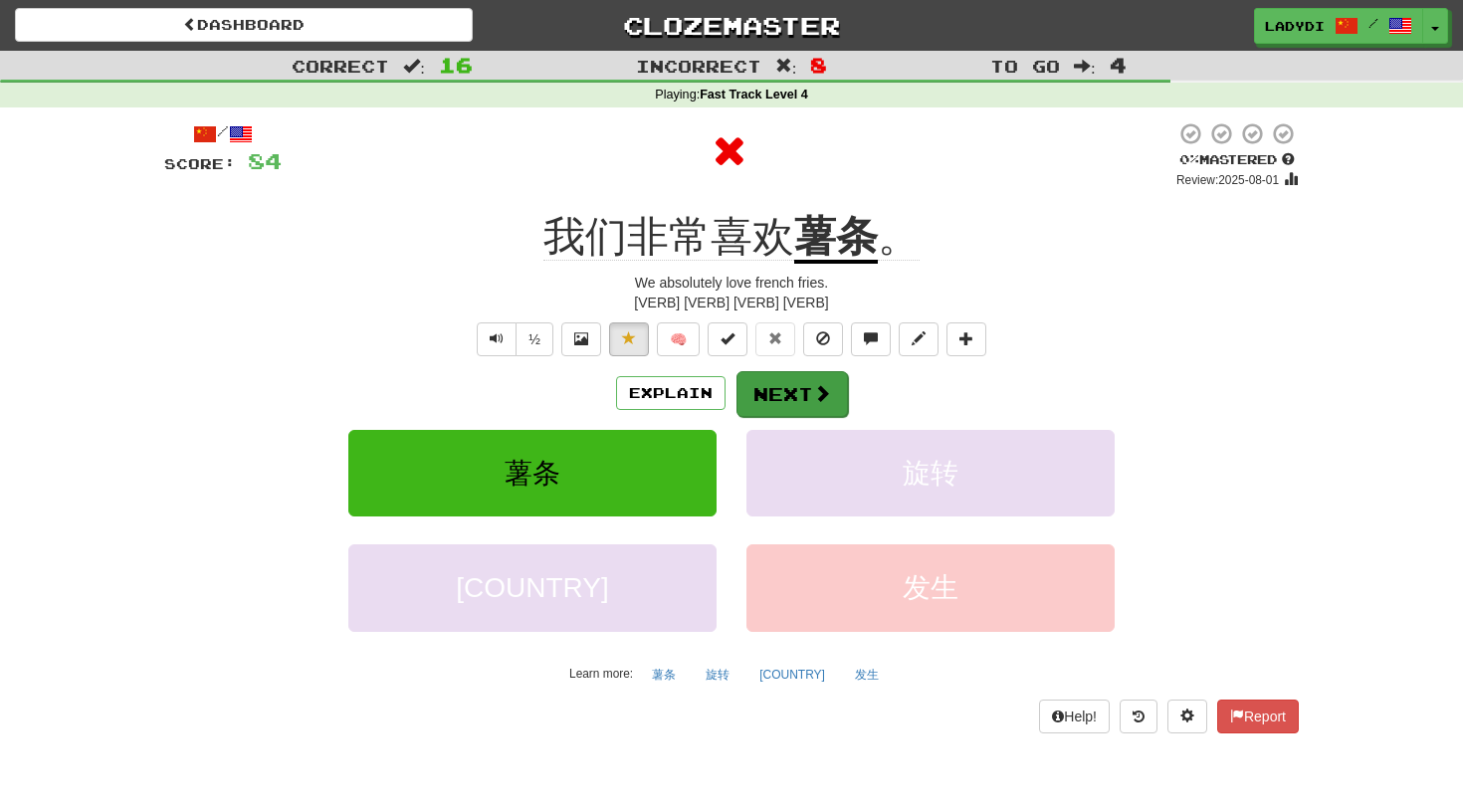 click on "Next" at bounding box center [792, 394] 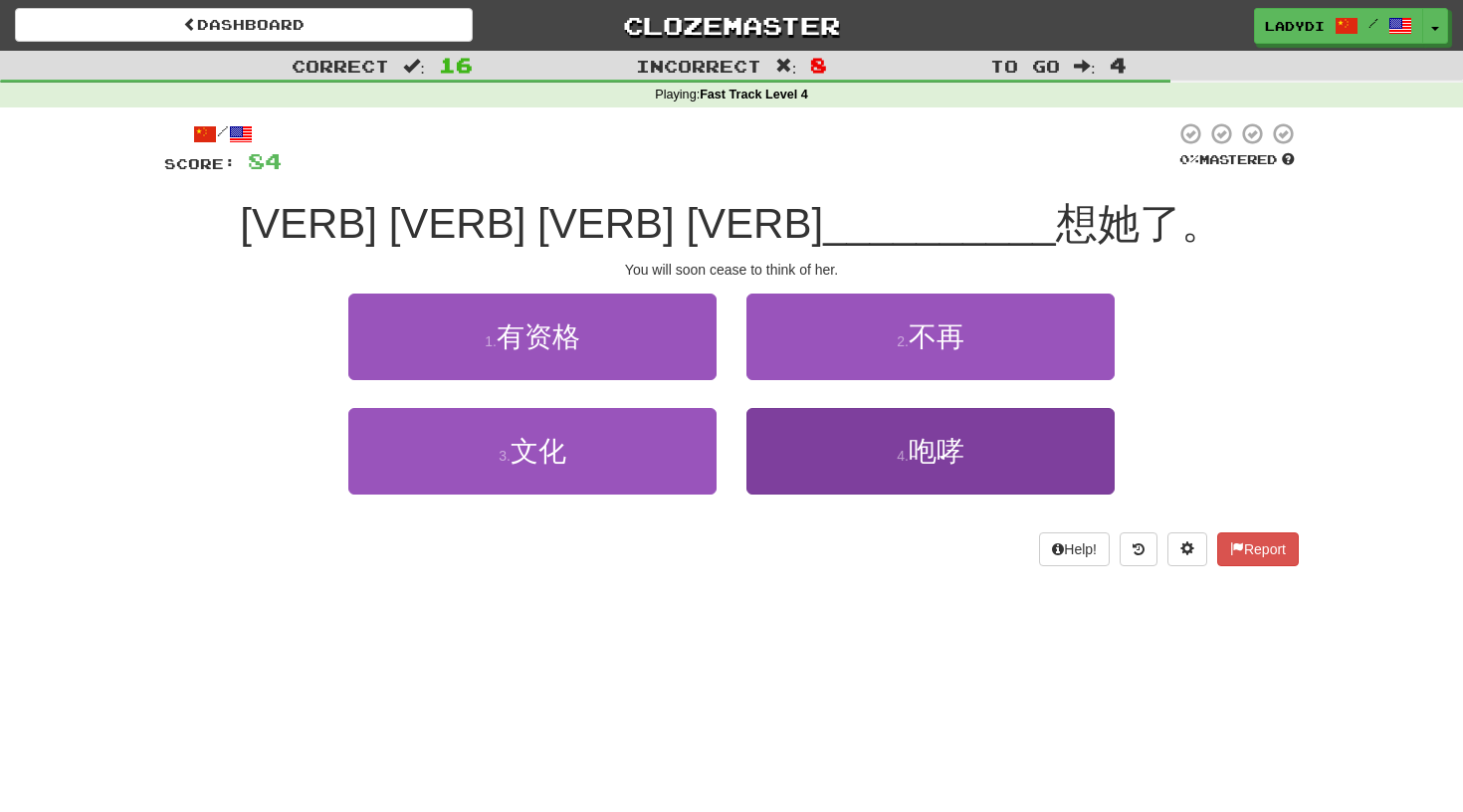 click on "4 .  咆哮" at bounding box center (931, 451) 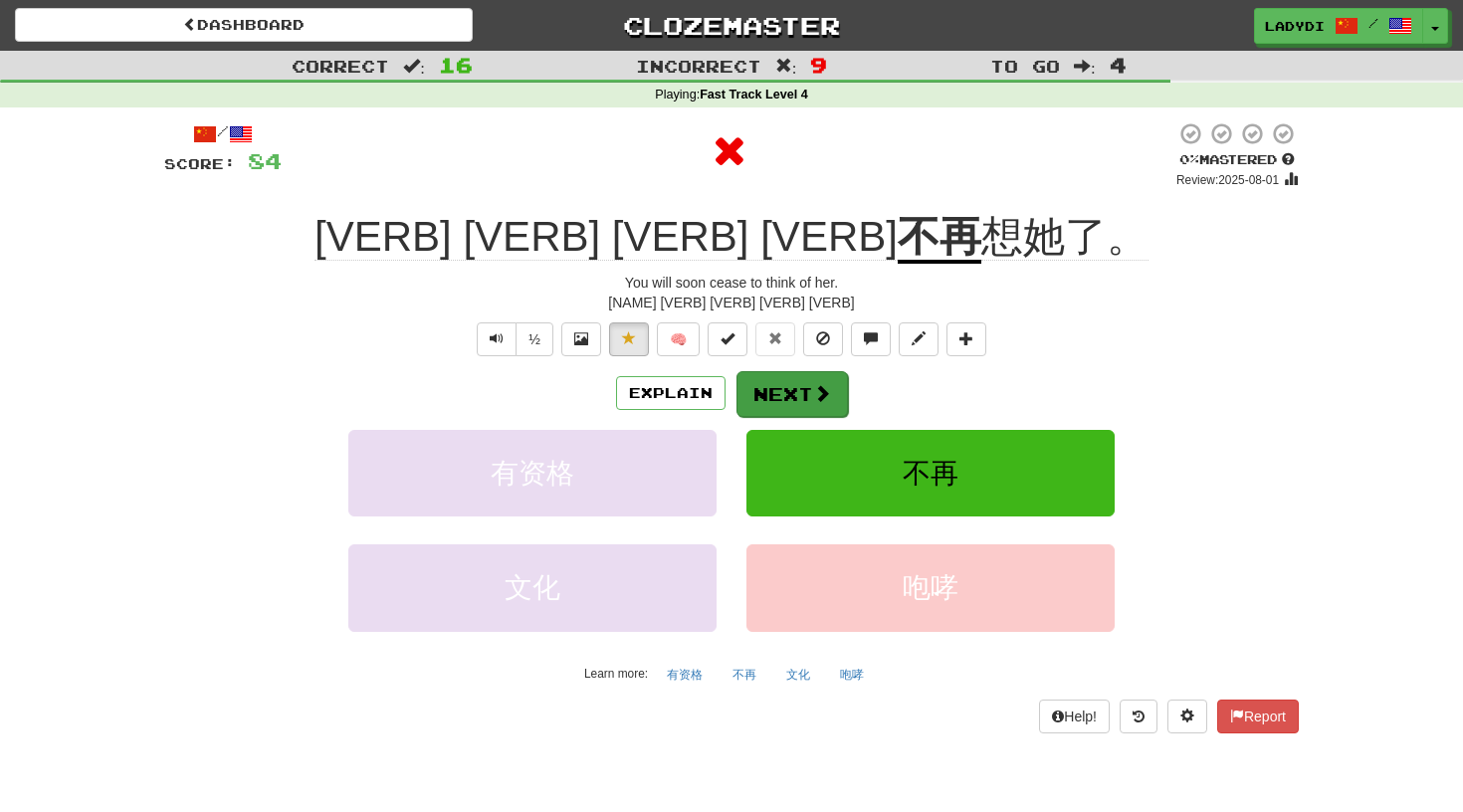 click on "Next" at bounding box center [792, 394] 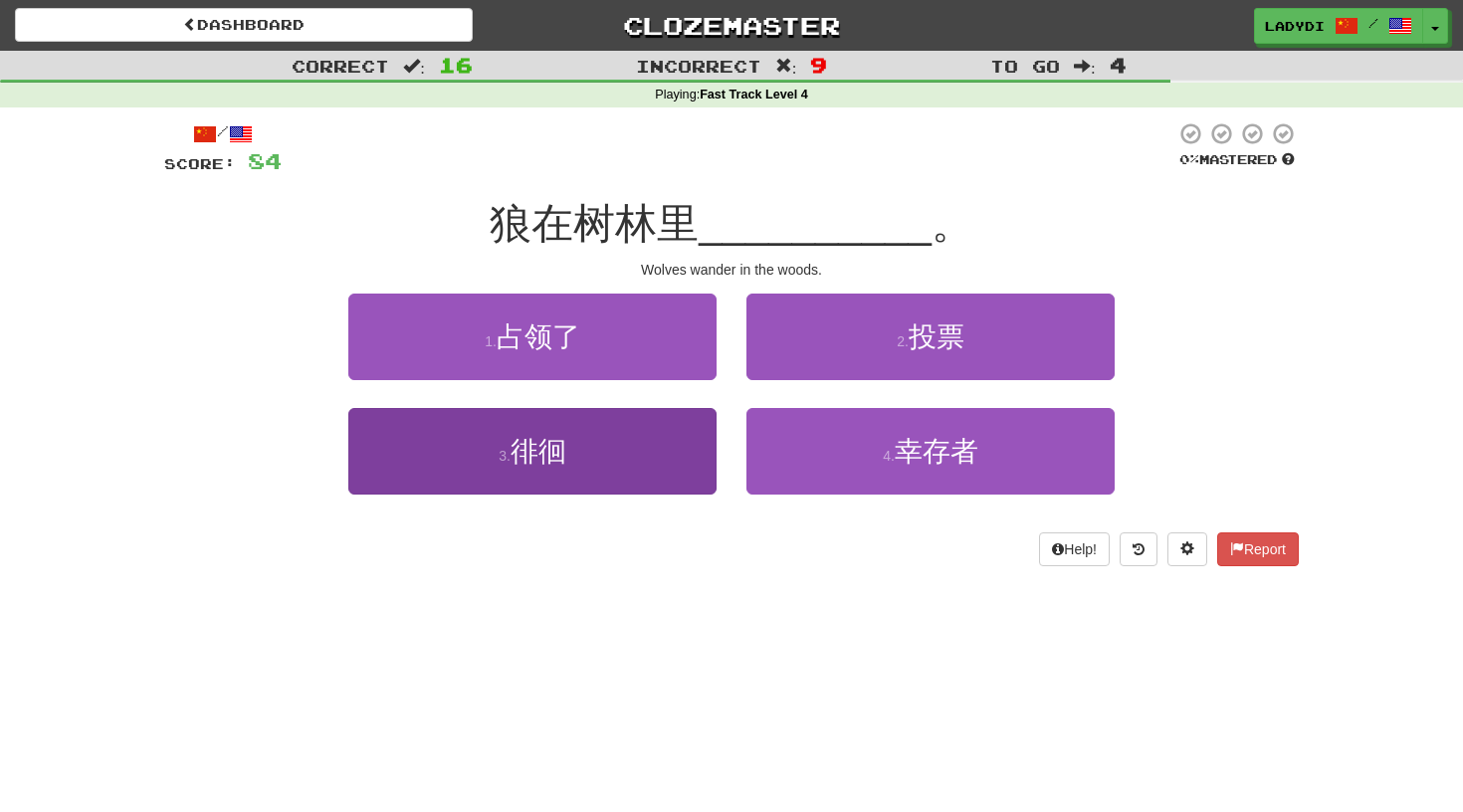 click on "3 .  徘徊" at bounding box center [532, 451] 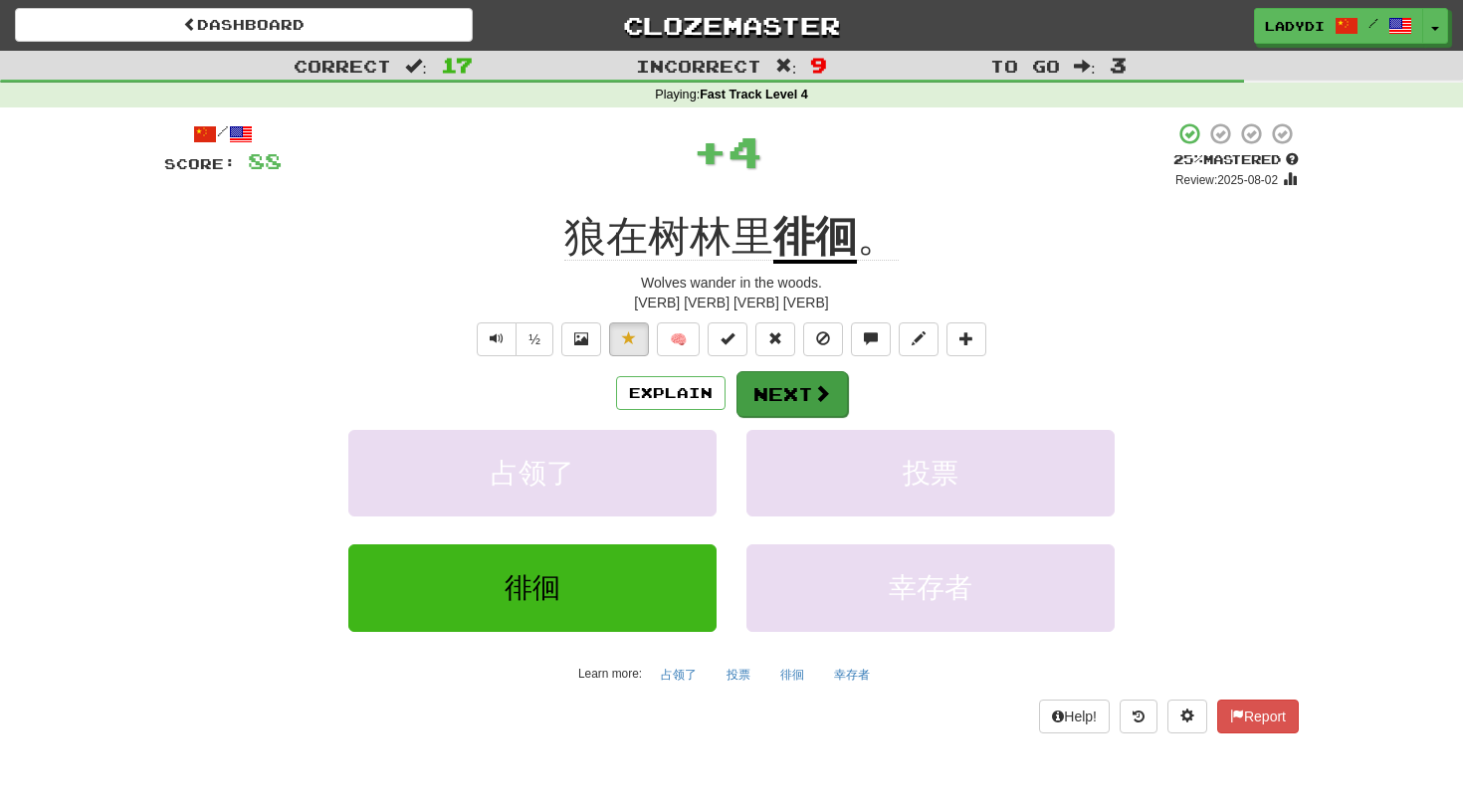 click on "Next" at bounding box center (792, 394) 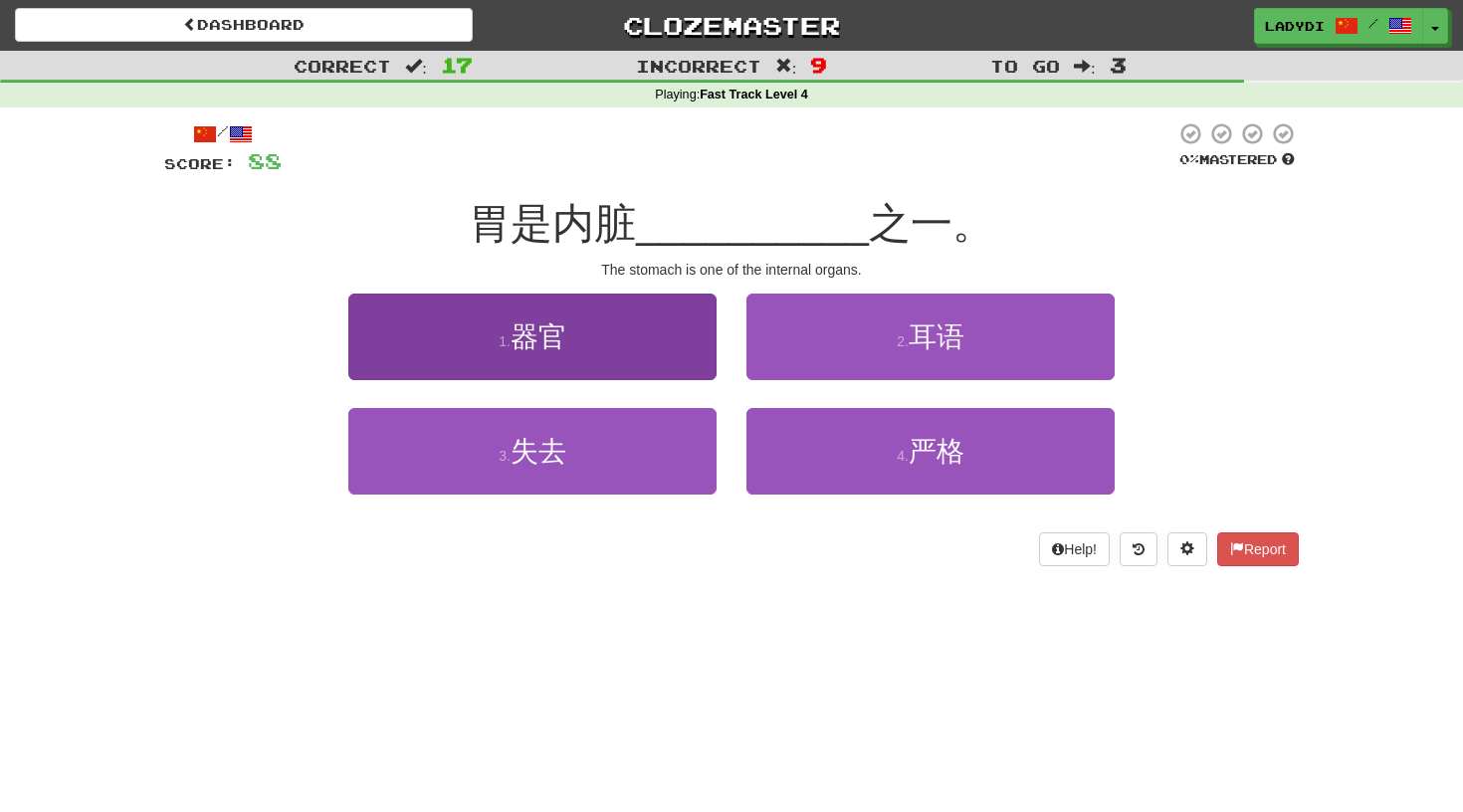 click on "1 .  器官" at bounding box center (532, 336) 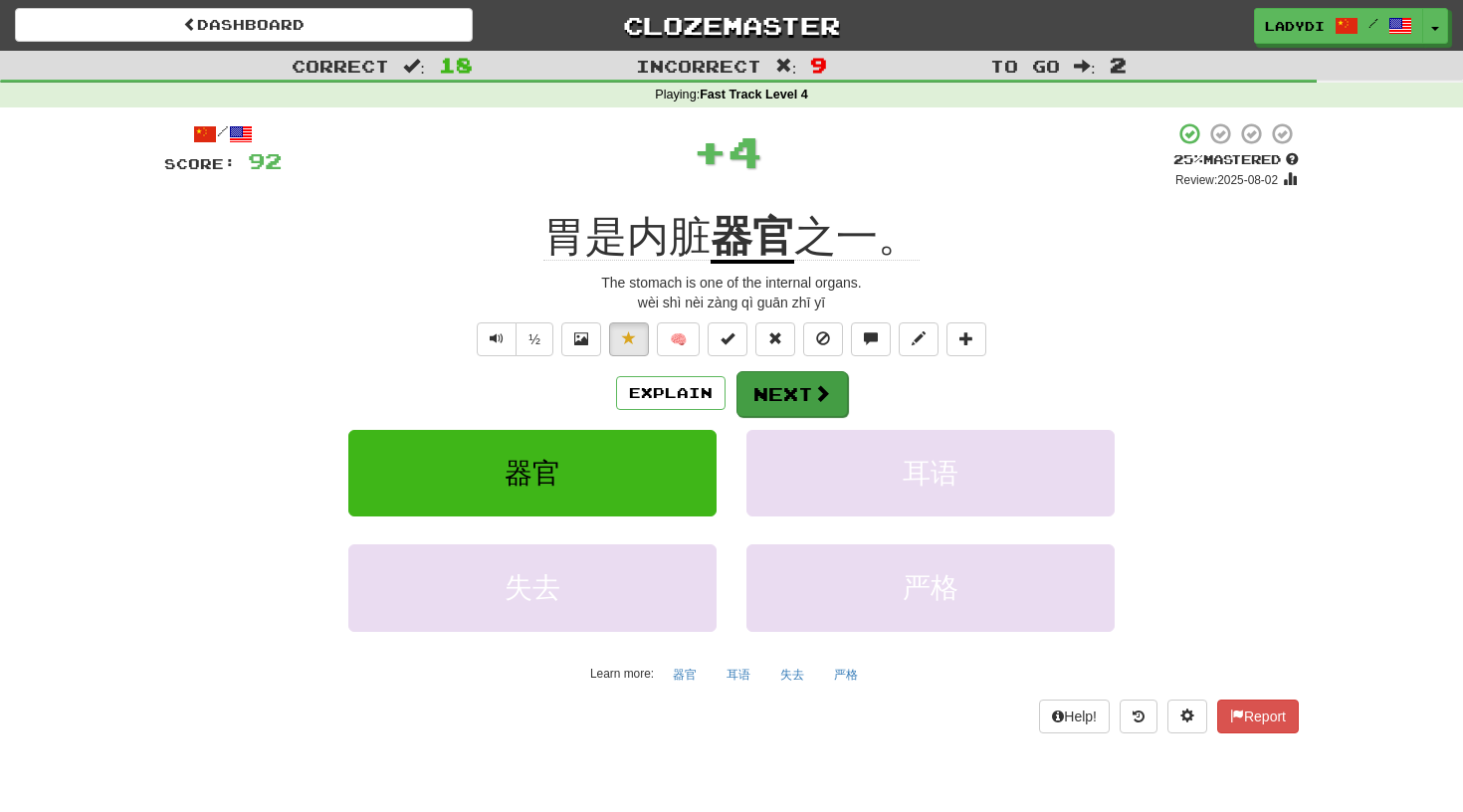 click on "Next" at bounding box center [792, 394] 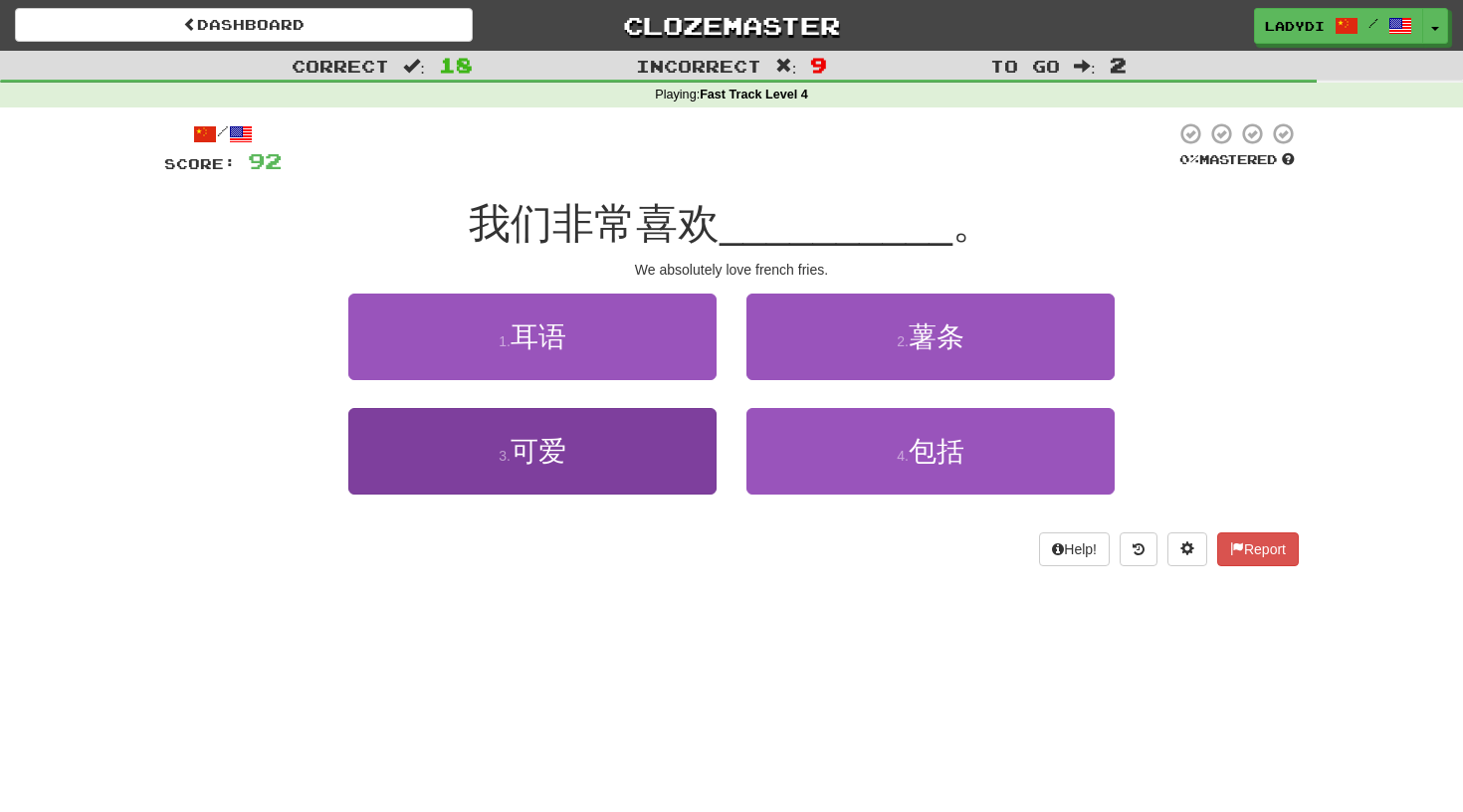 click on "3 .  可爱" at bounding box center (532, 451) 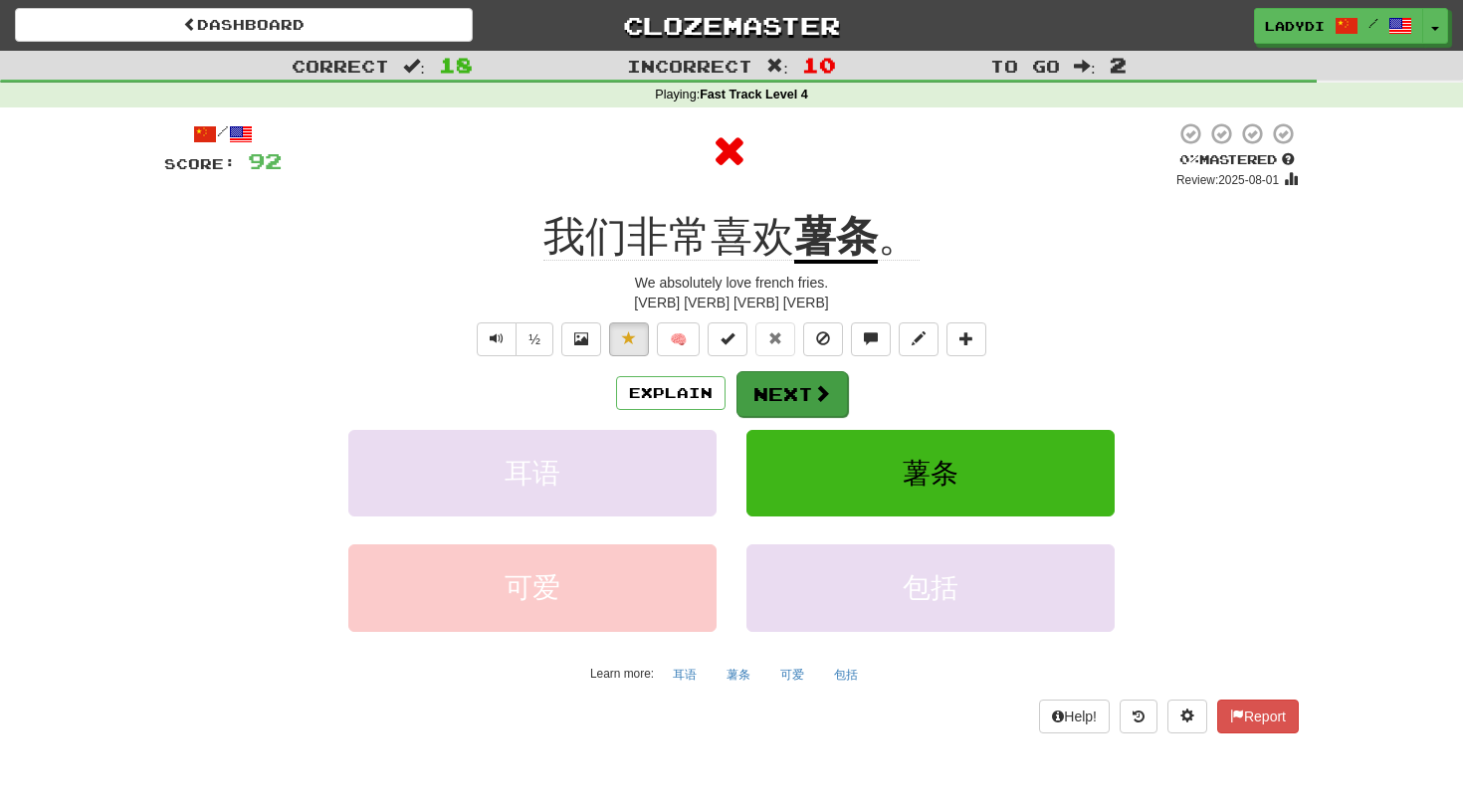 click on "Next" at bounding box center [792, 394] 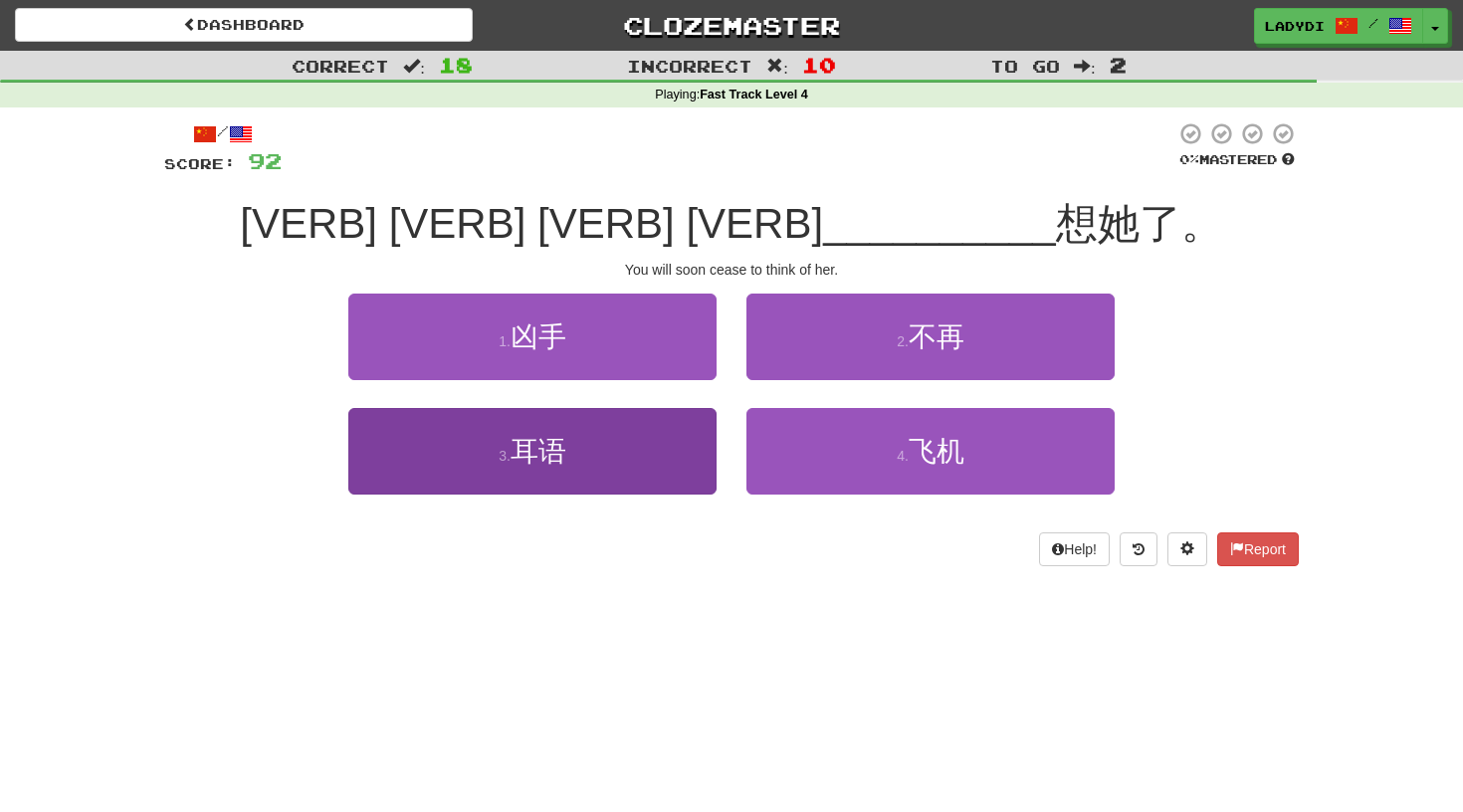 click on "3 .  耳语" at bounding box center (532, 451) 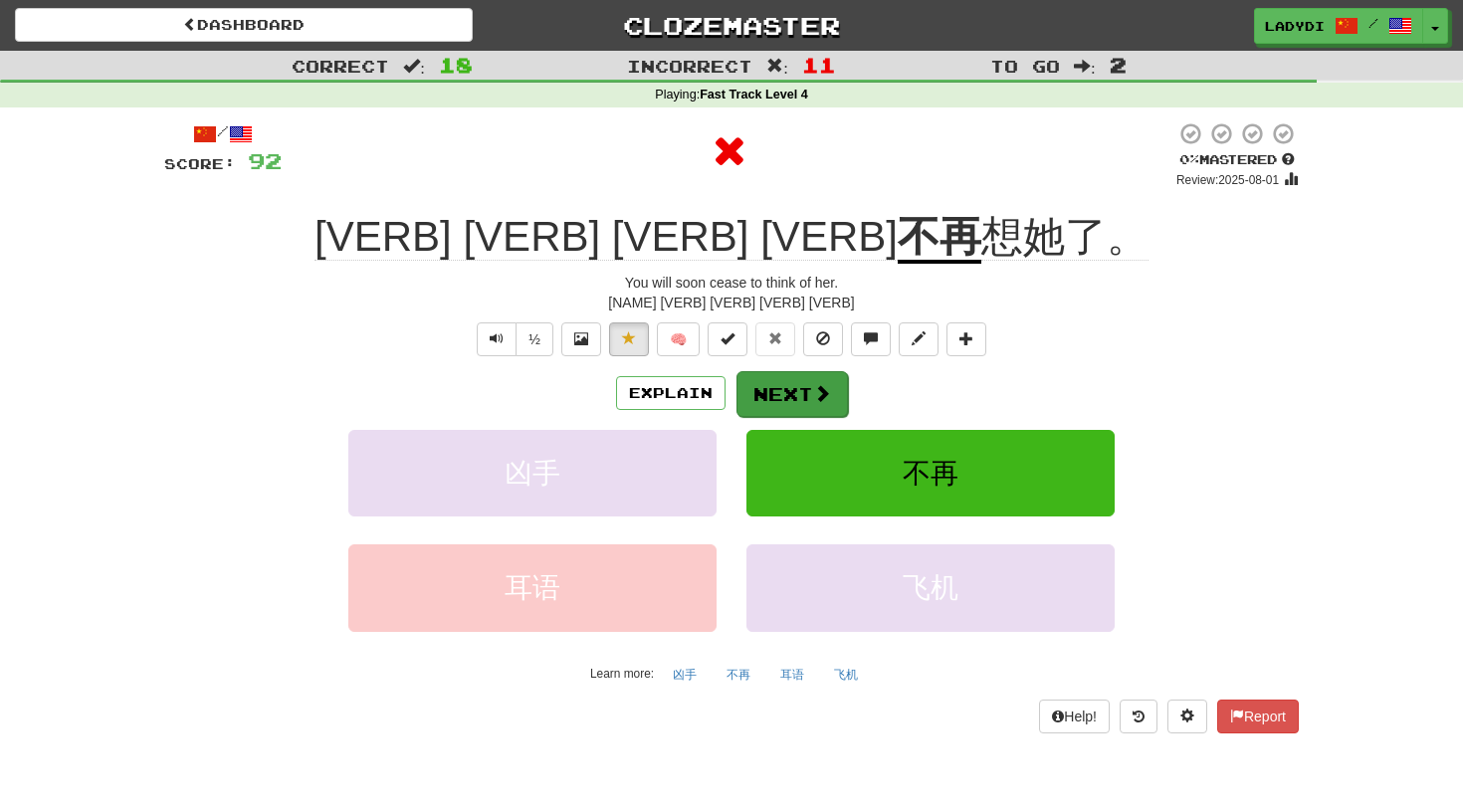 click on "Next" at bounding box center [792, 394] 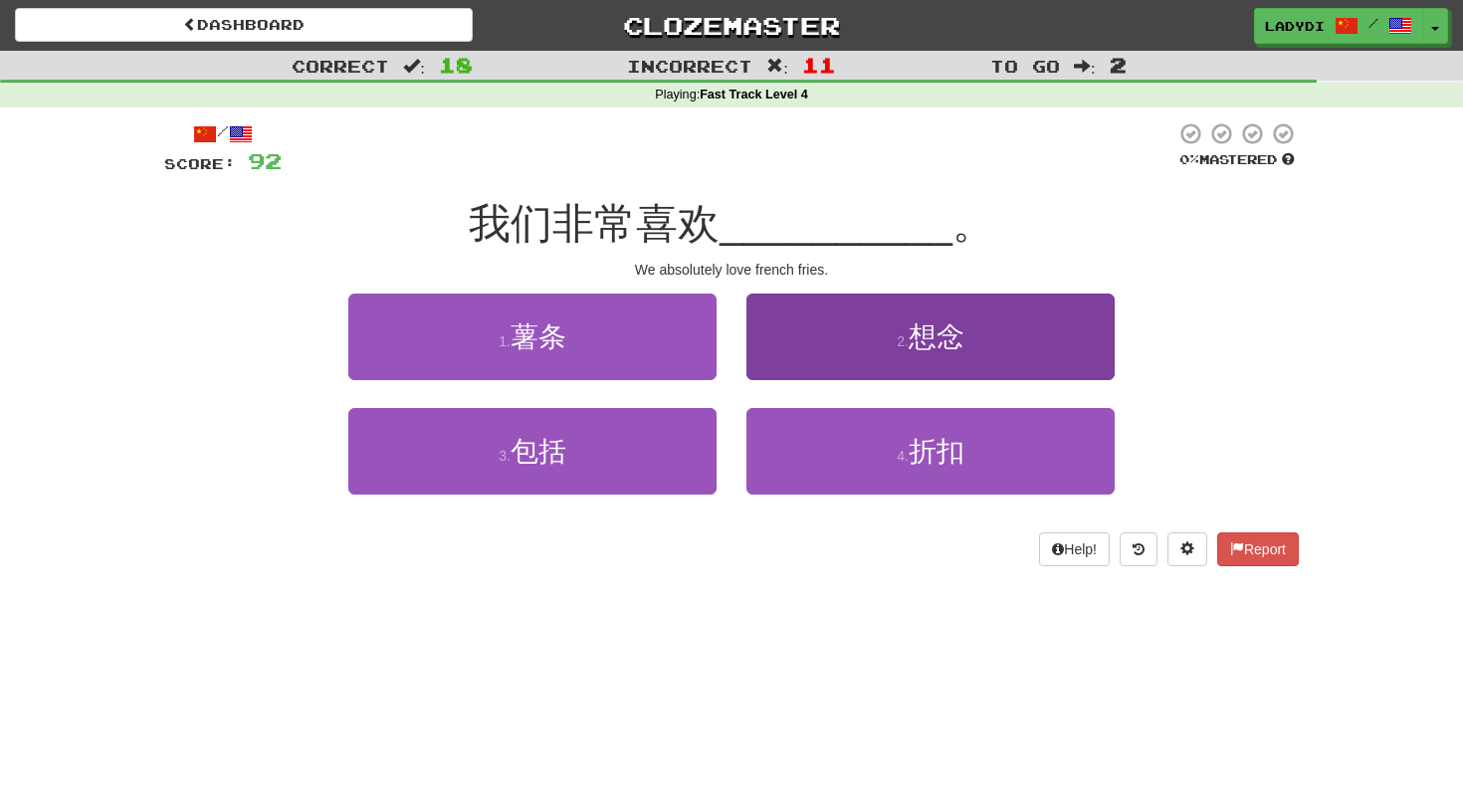 click on "2 .  想念" at bounding box center [931, 336] 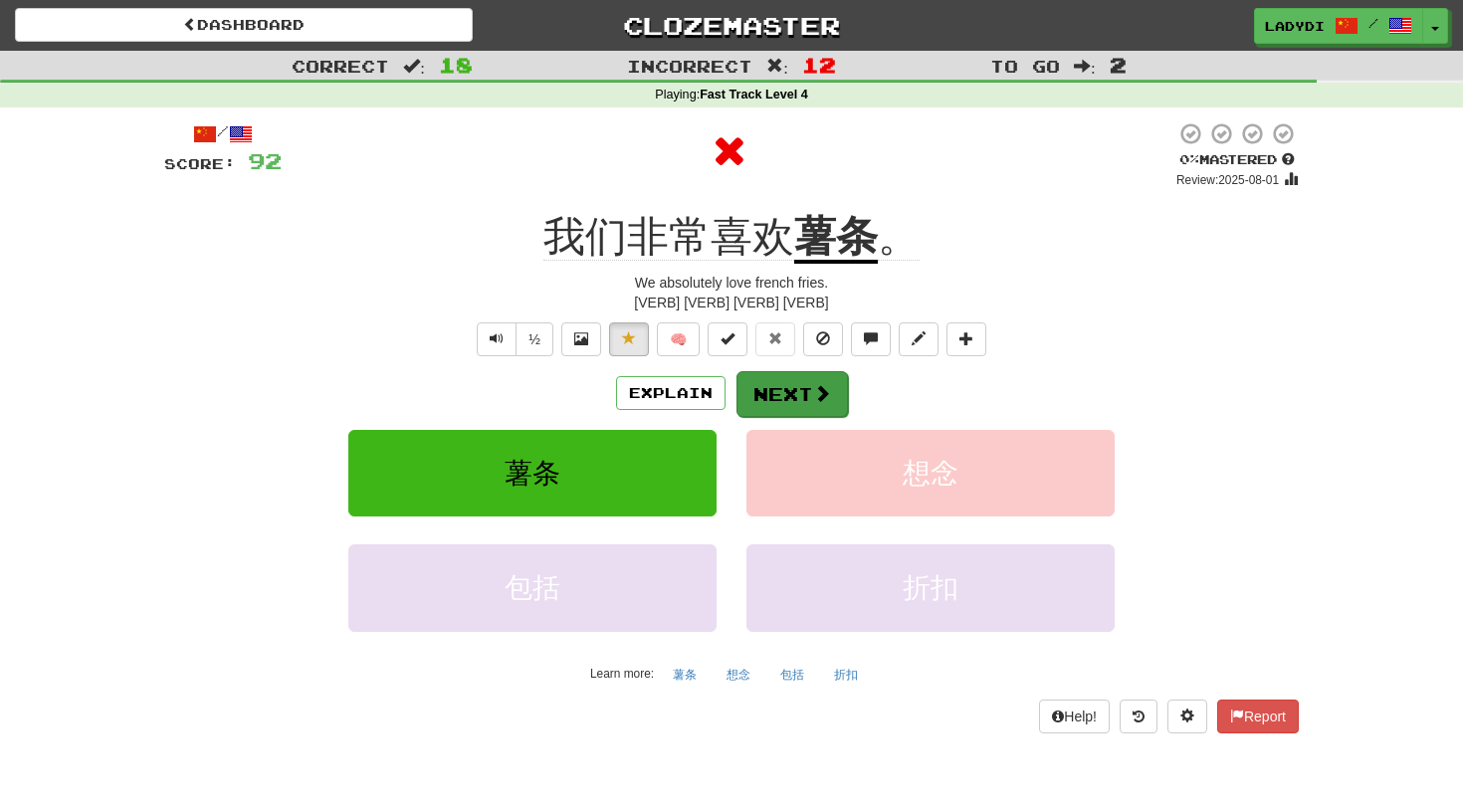 click on "Next" at bounding box center [792, 394] 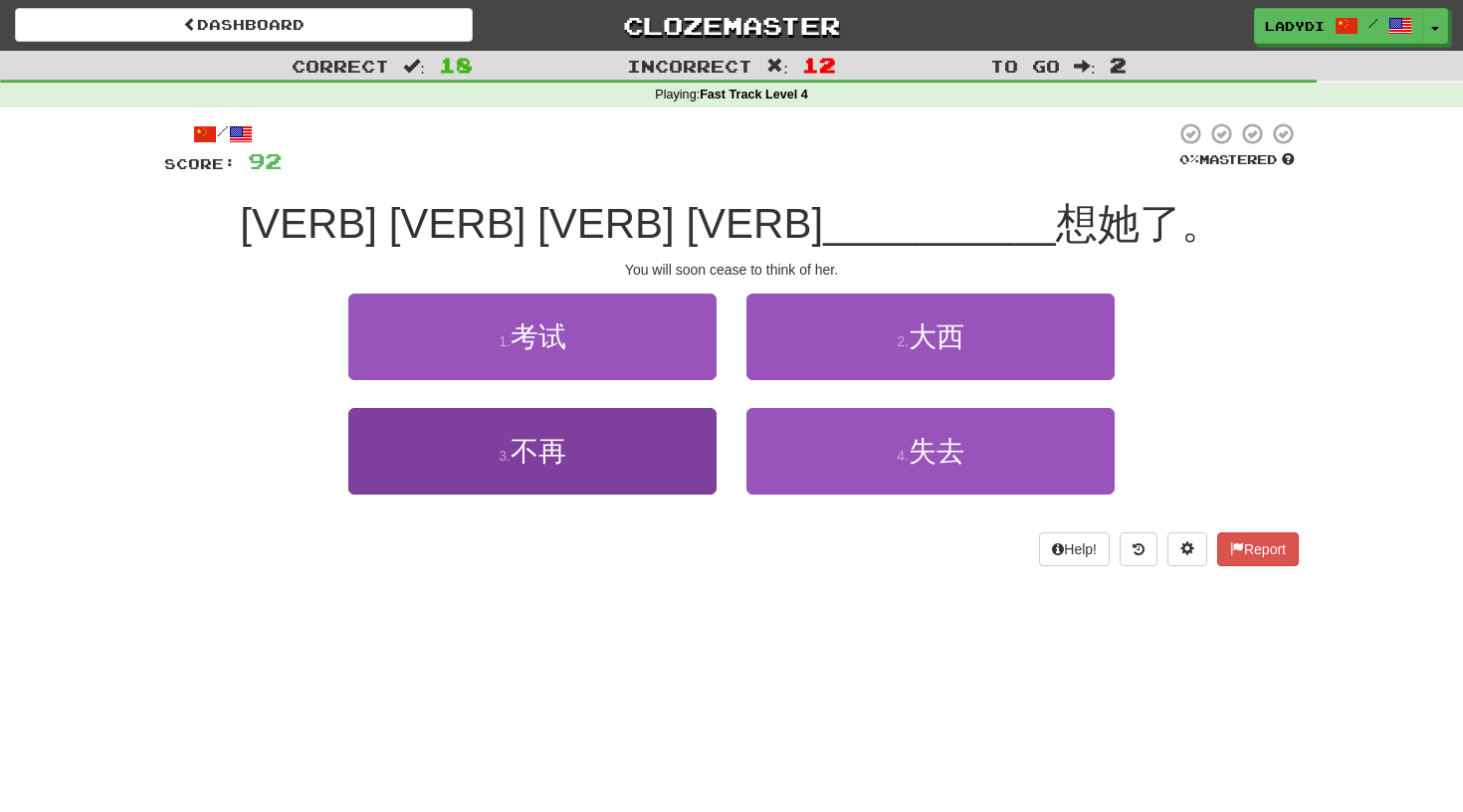 click on "3 .  不再" at bounding box center [532, 451] 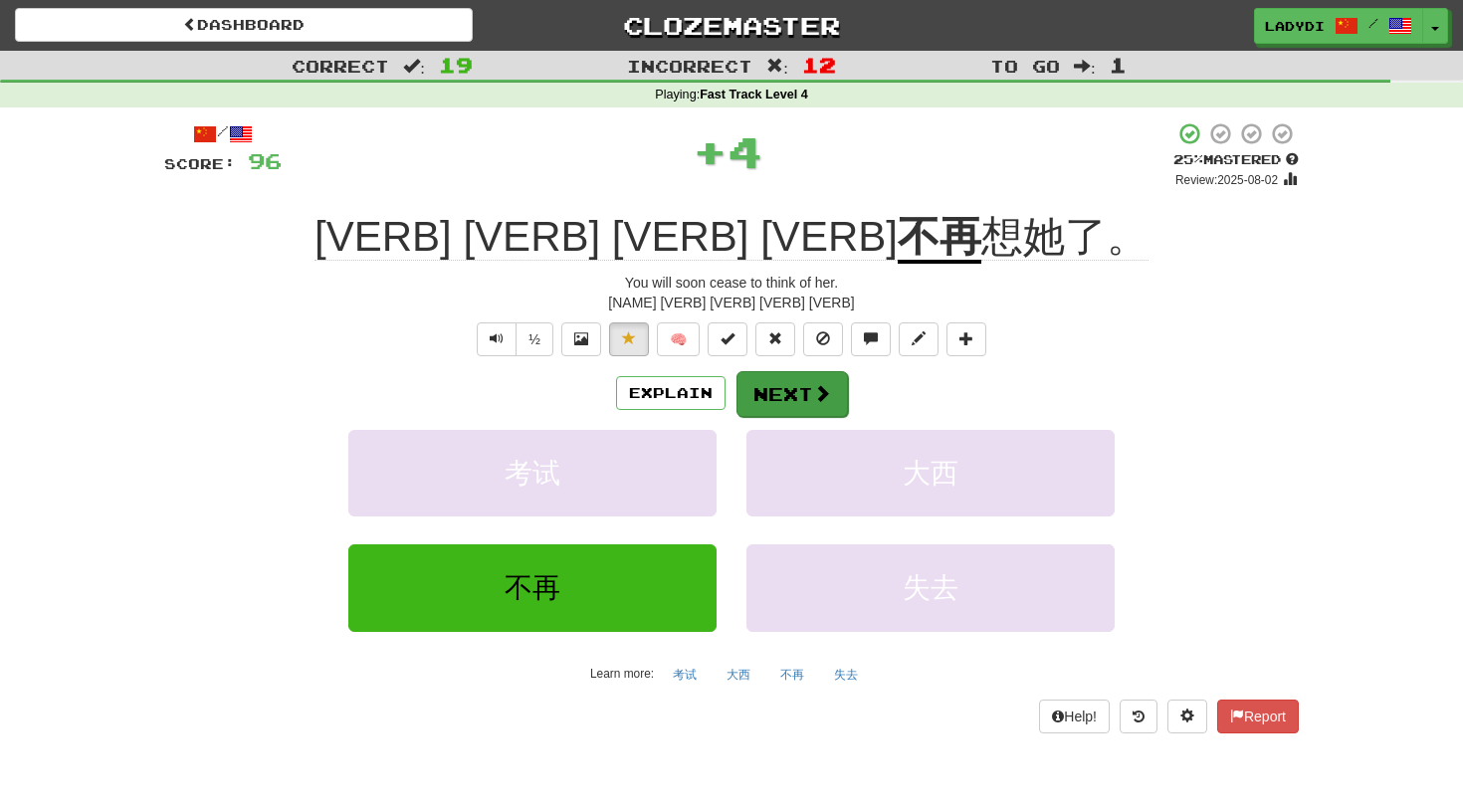 click on "Next" at bounding box center [792, 394] 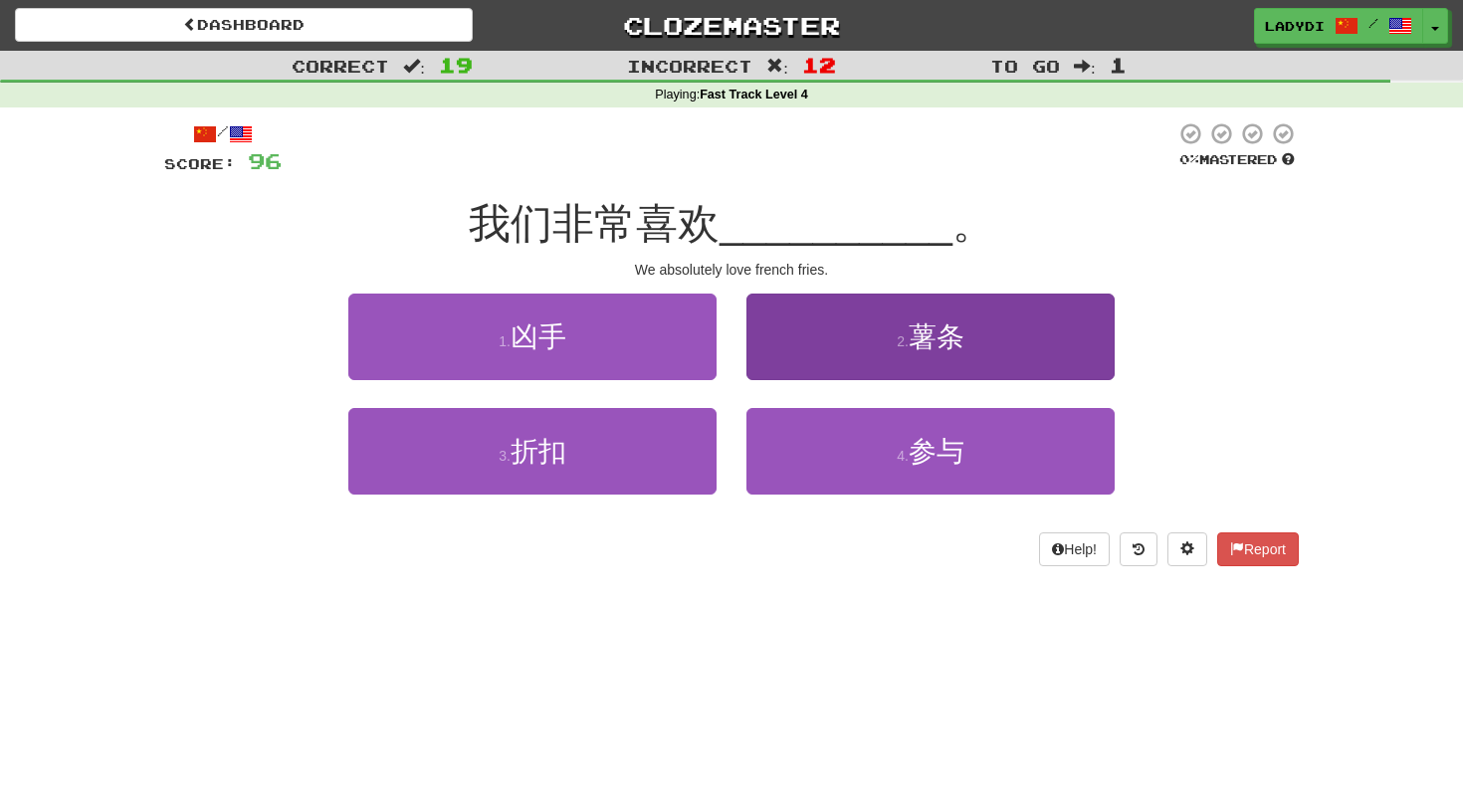 click on "2 .  薯条" at bounding box center (931, 336) 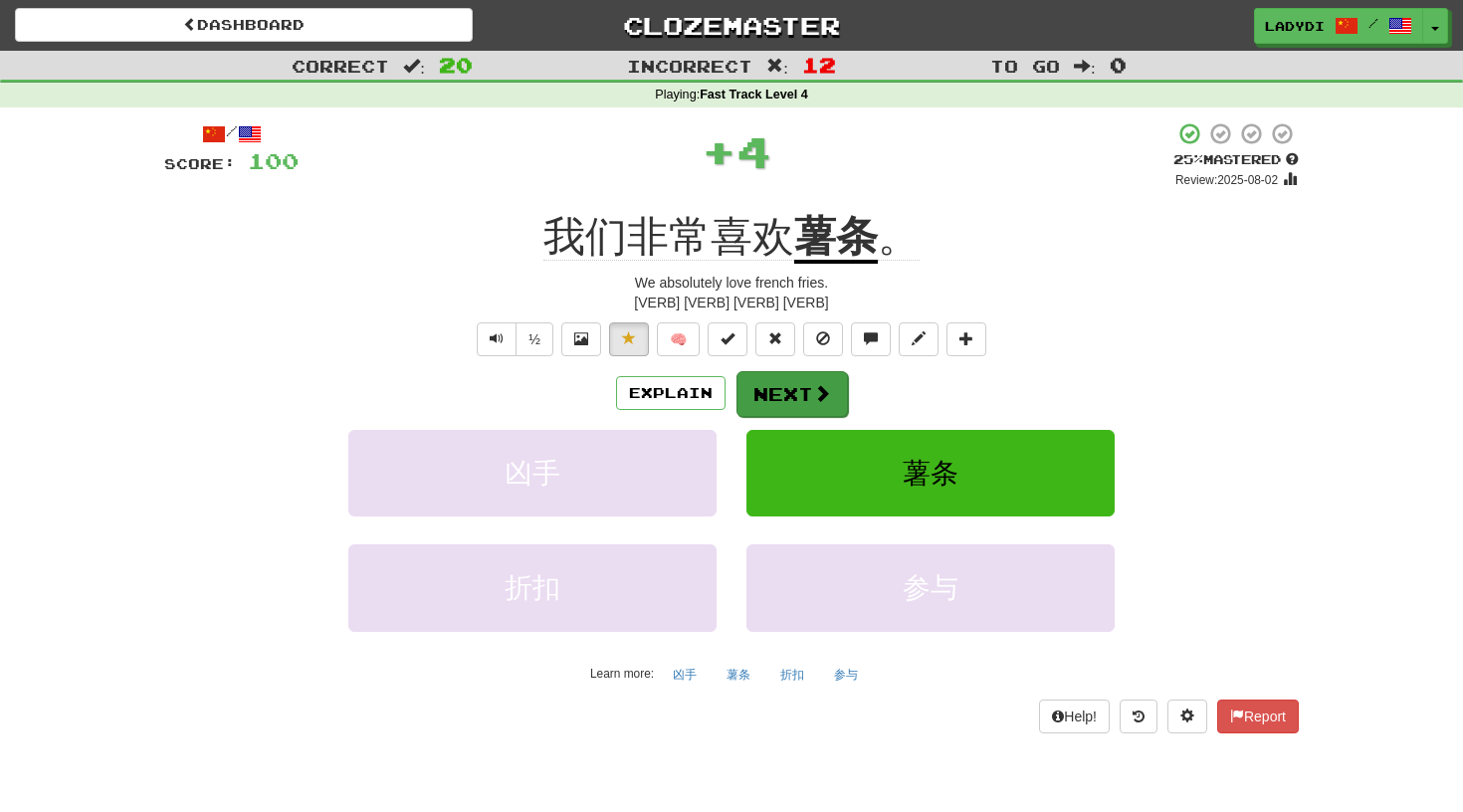 click on "Next" at bounding box center [792, 394] 